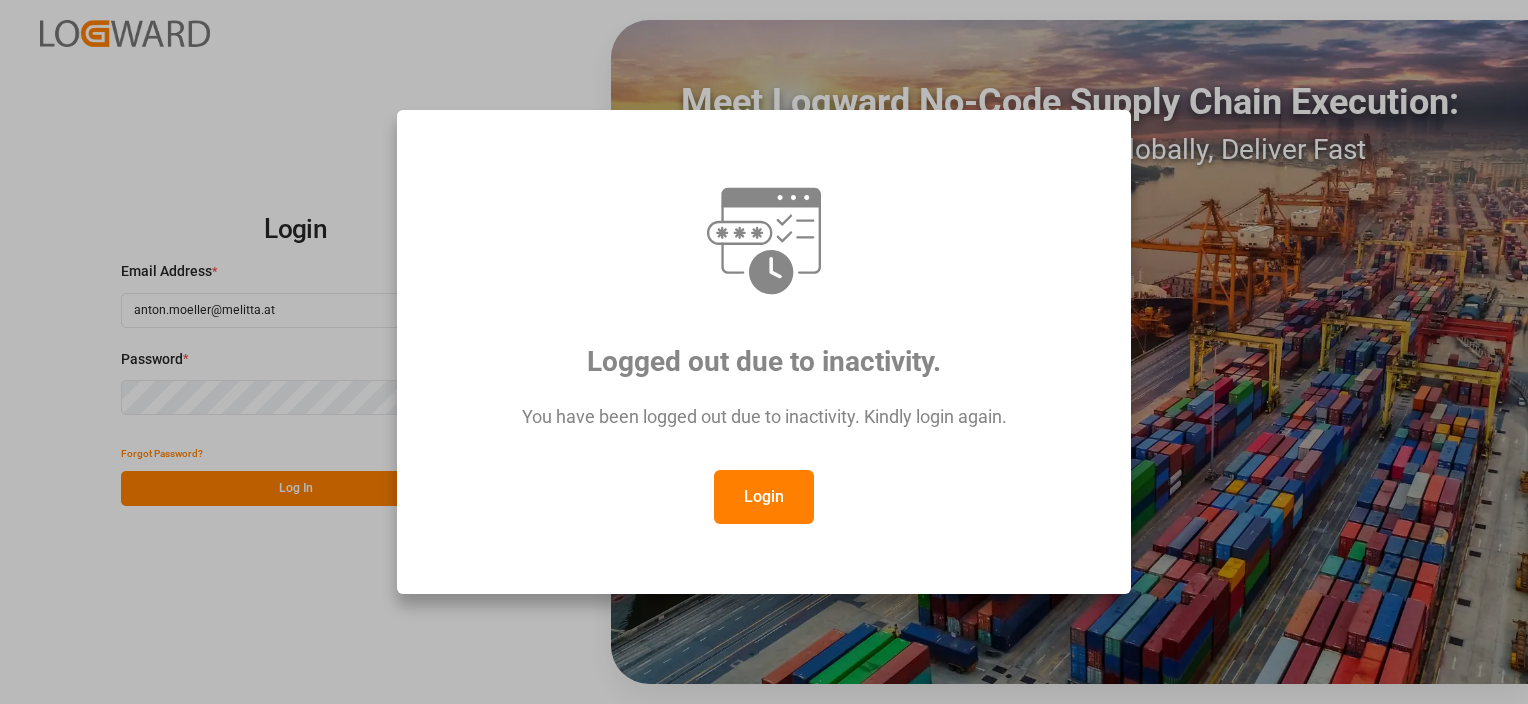 scroll, scrollTop: 0, scrollLeft: 0, axis: both 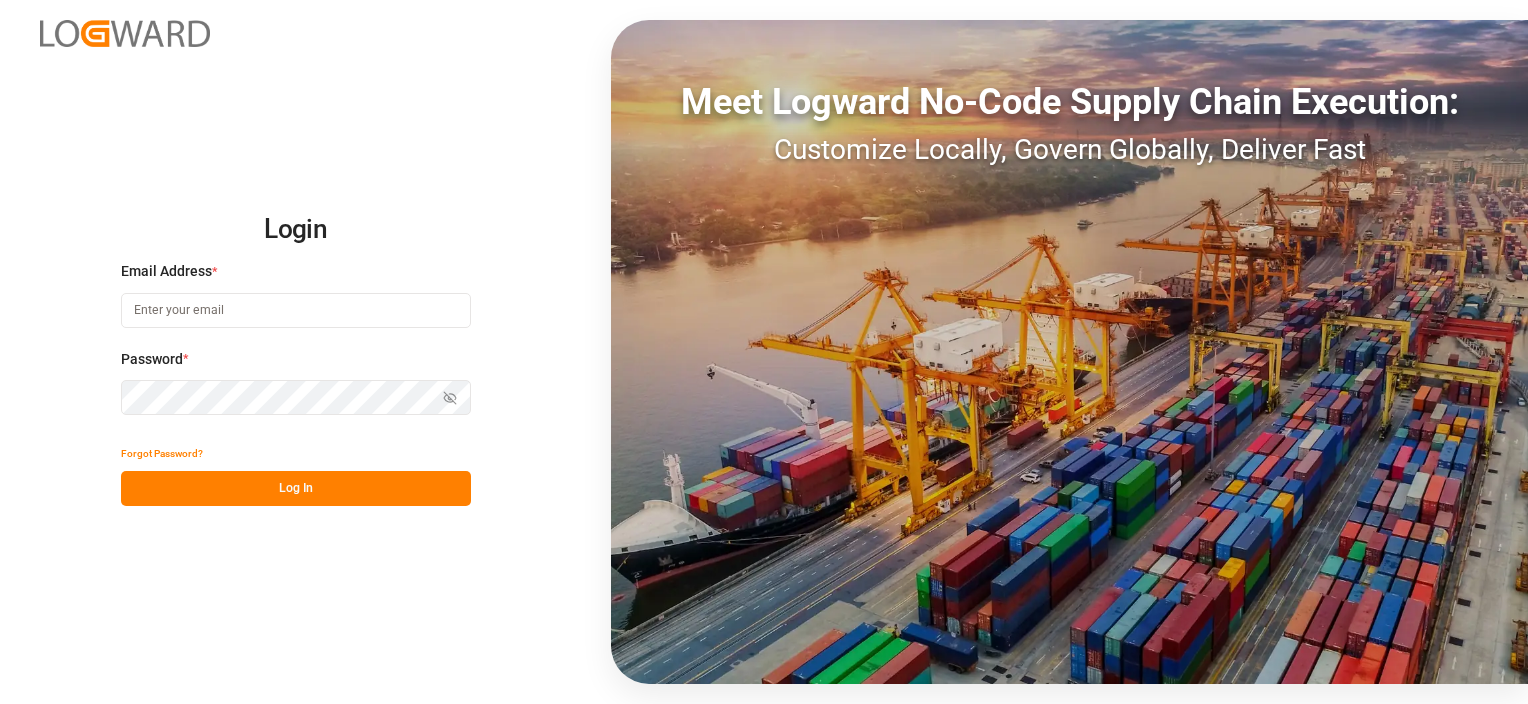 type on "anton.moeller@melitta.at" 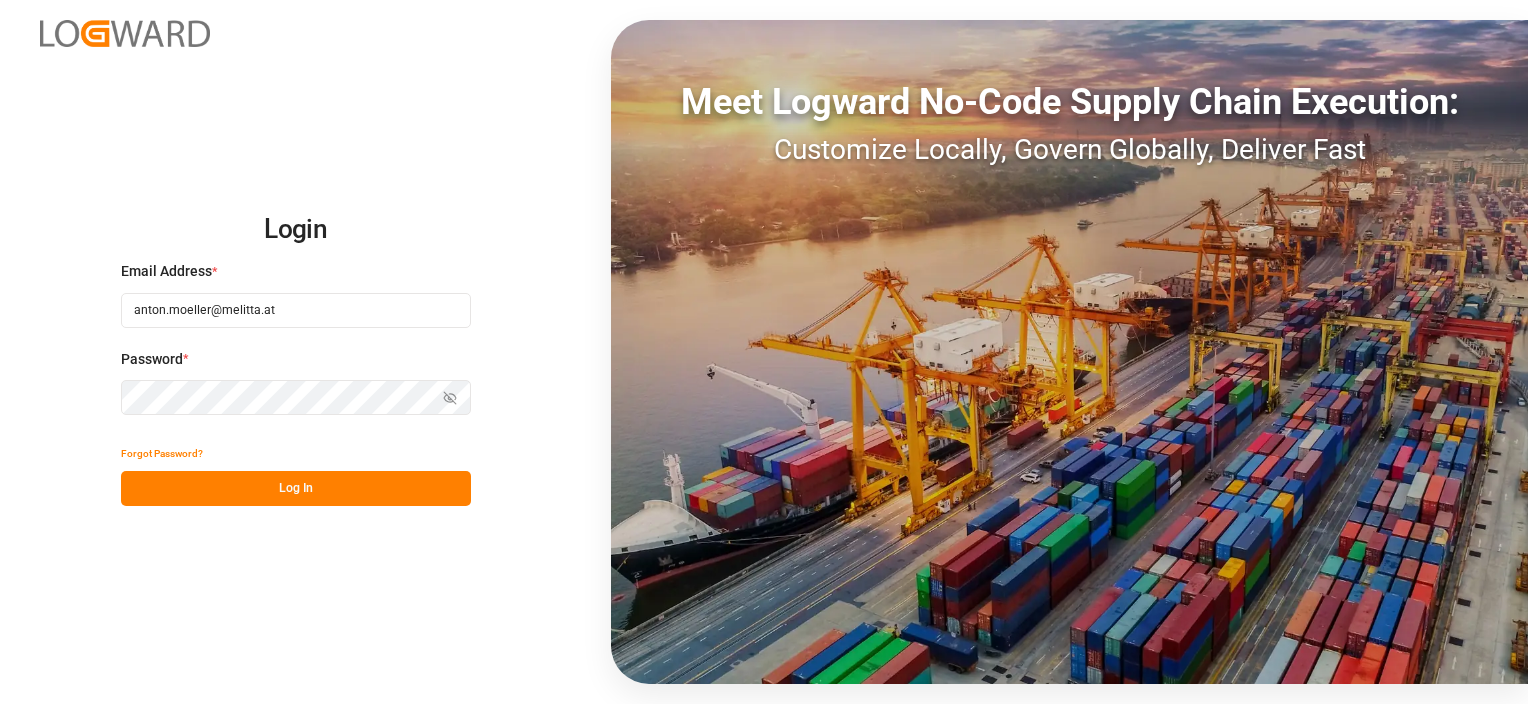 click on "Log In" at bounding box center [296, 488] 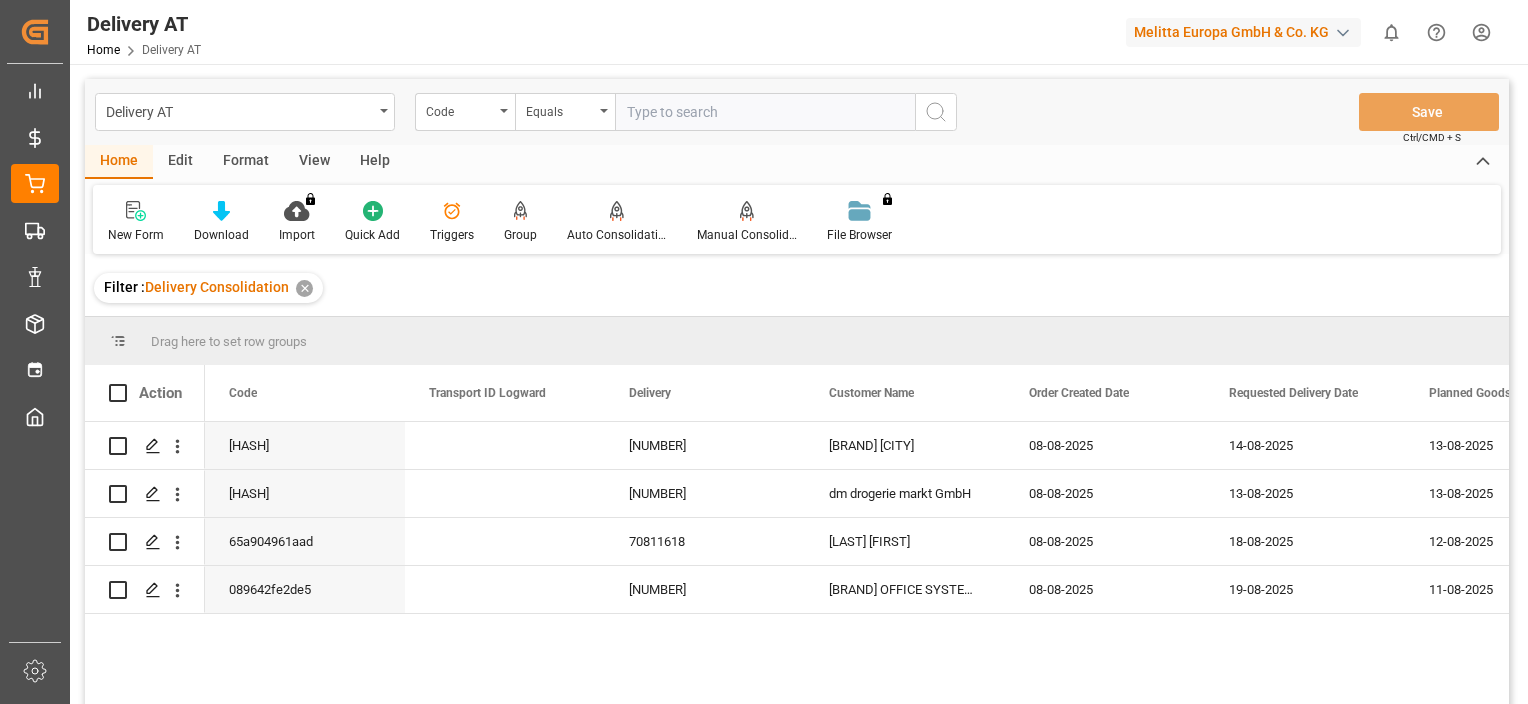 click on "View" at bounding box center (314, 162) 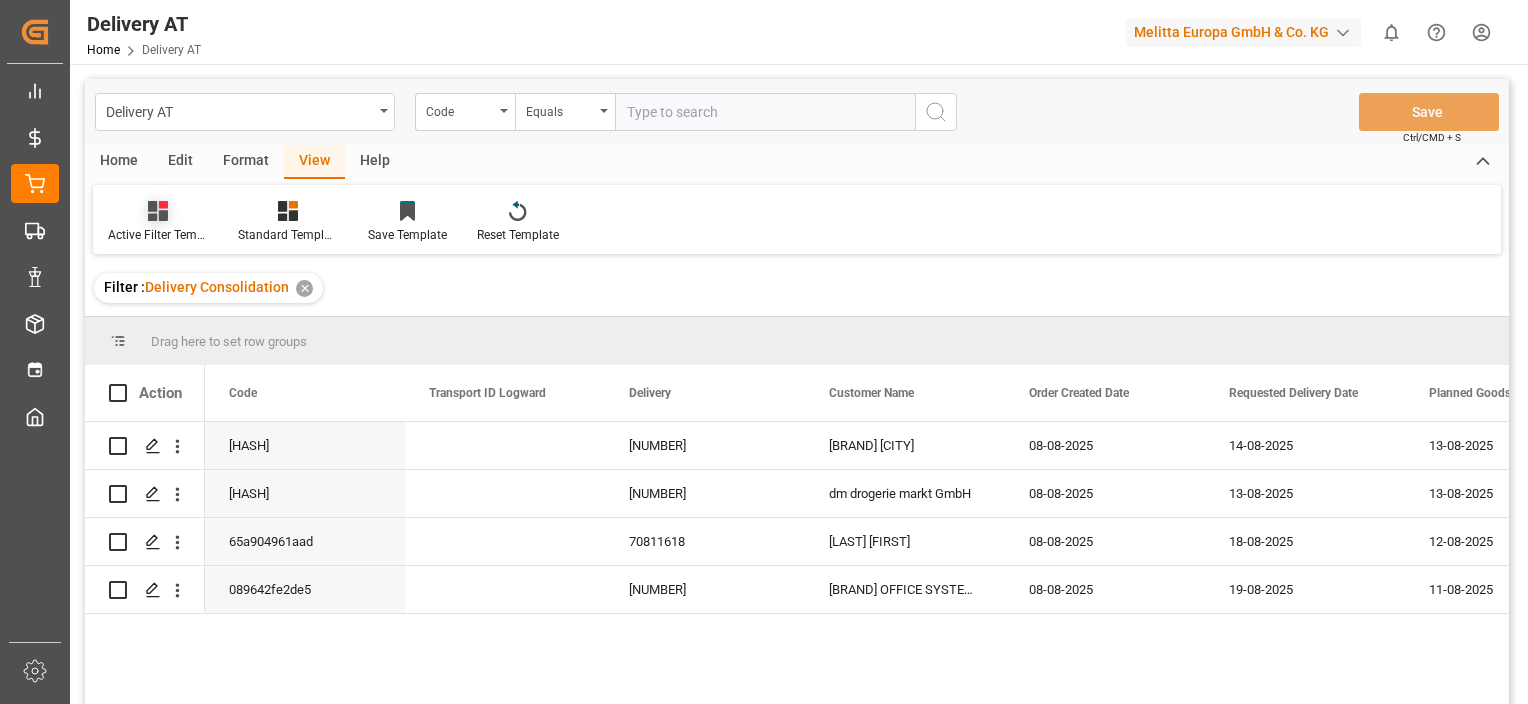 click on "Active Filter Template" at bounding box center (158, 235) 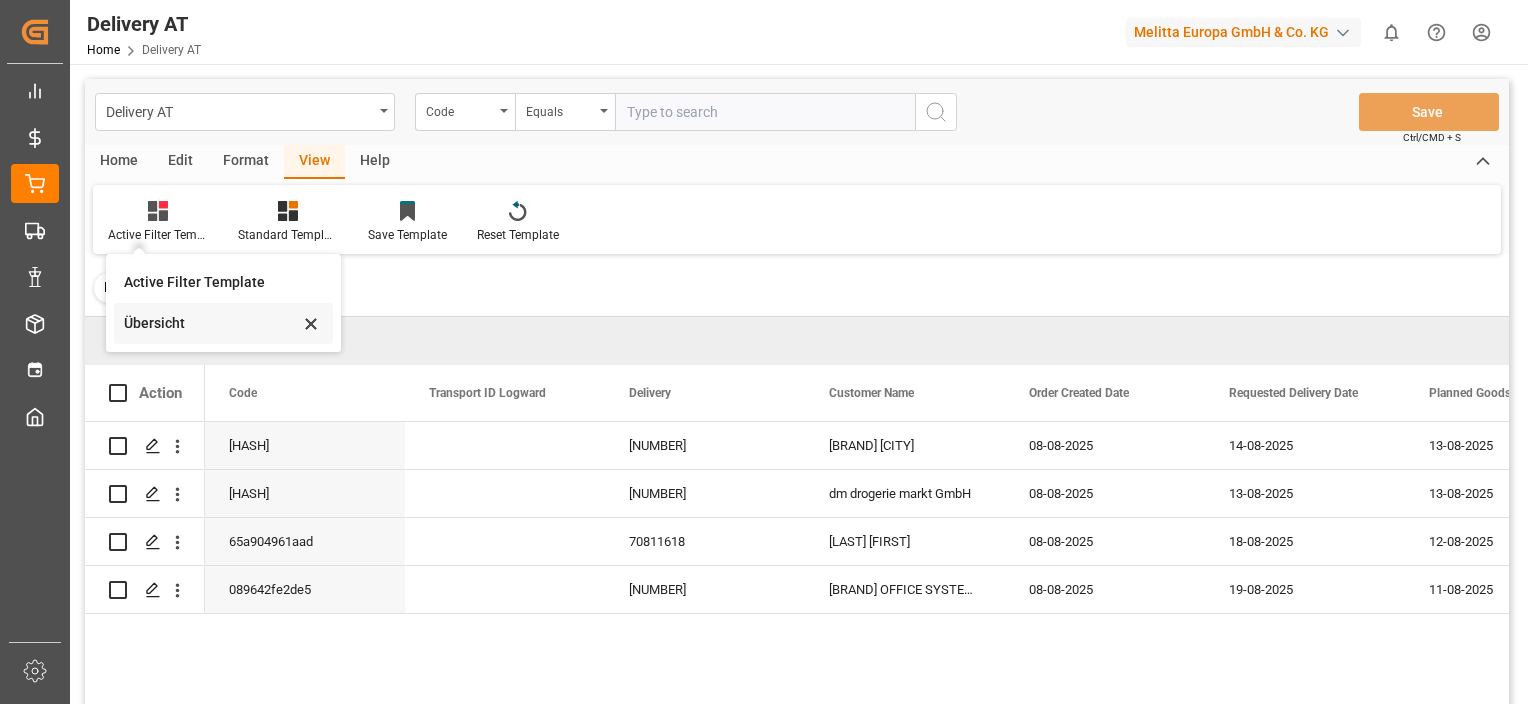 click on "Übersicht" at bounding box center (211, 323) 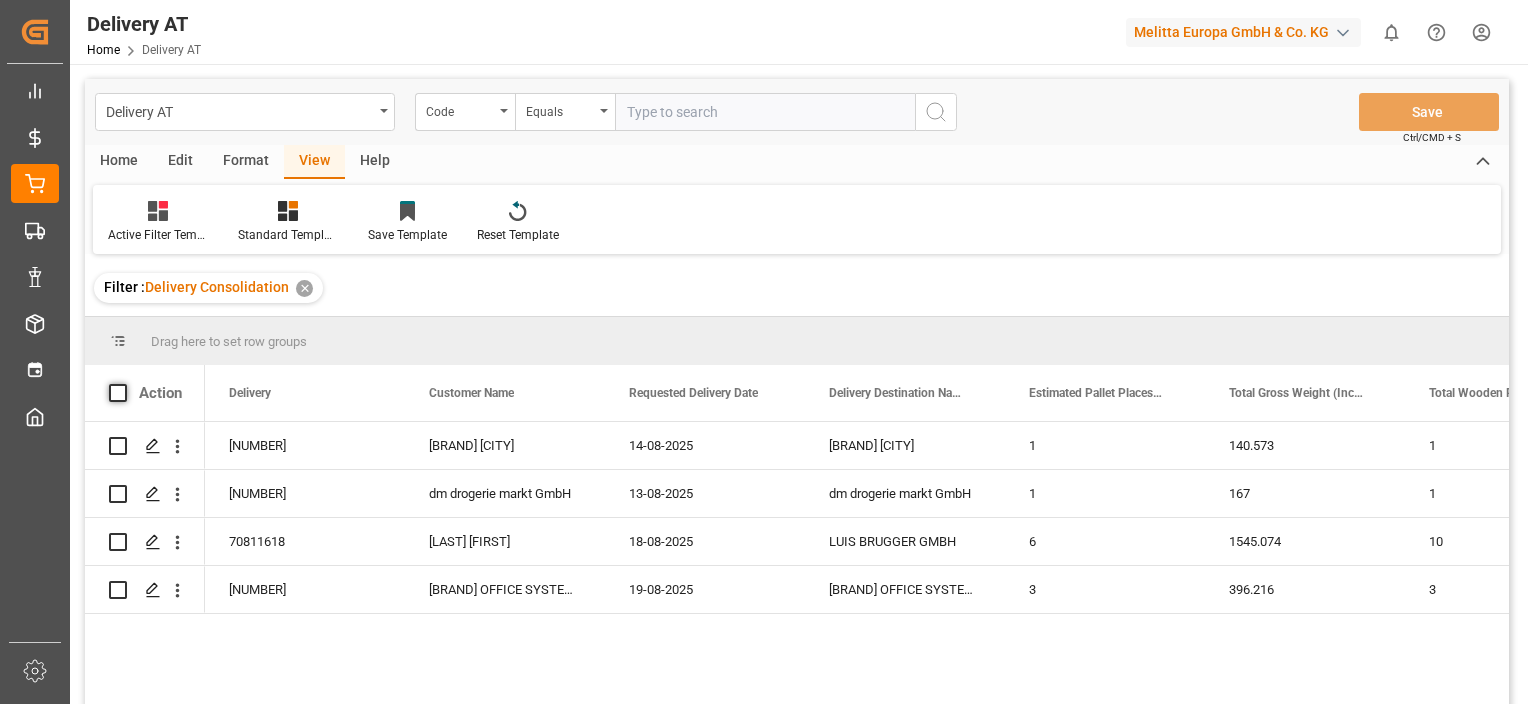 click at bounding box center [118, 393] 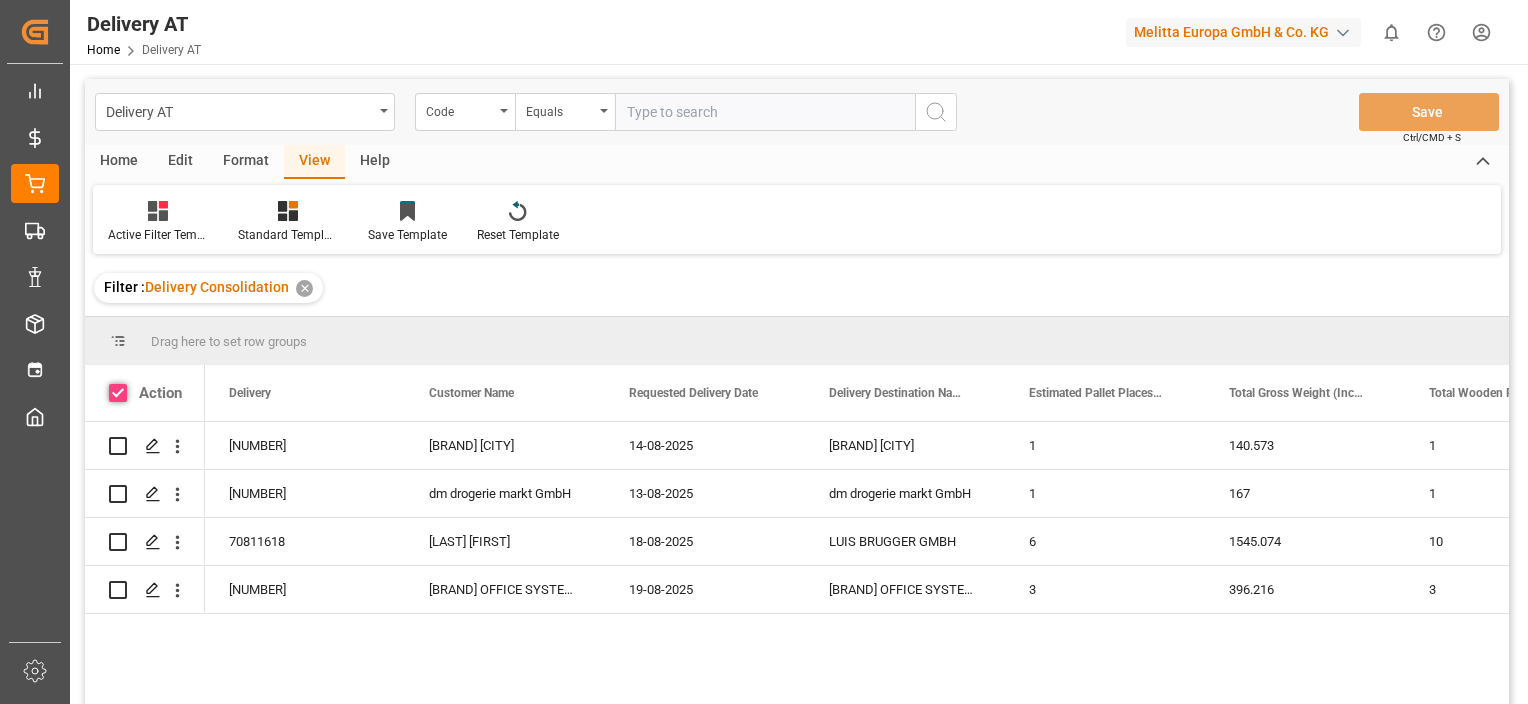checkbox on "true" 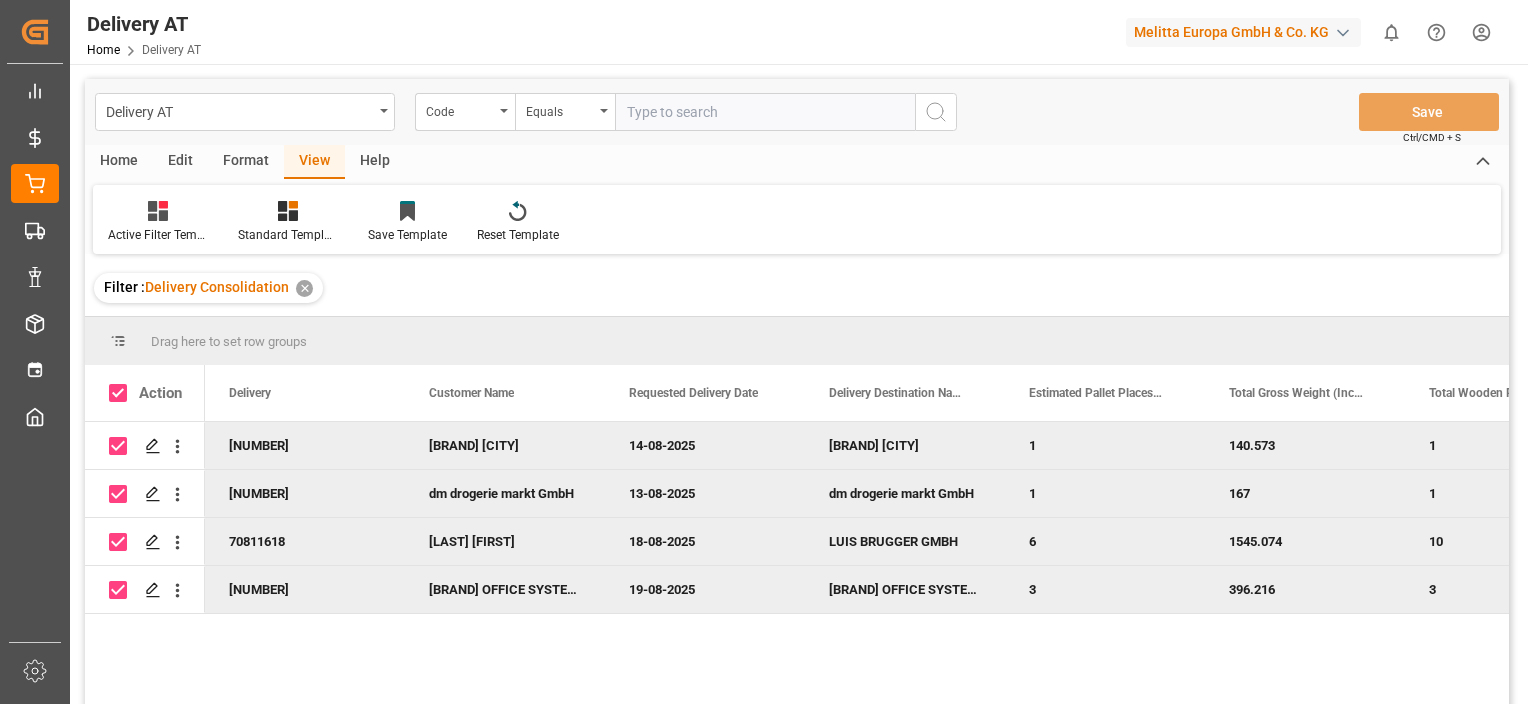 click on "Home" at bounding box center [119, 162] 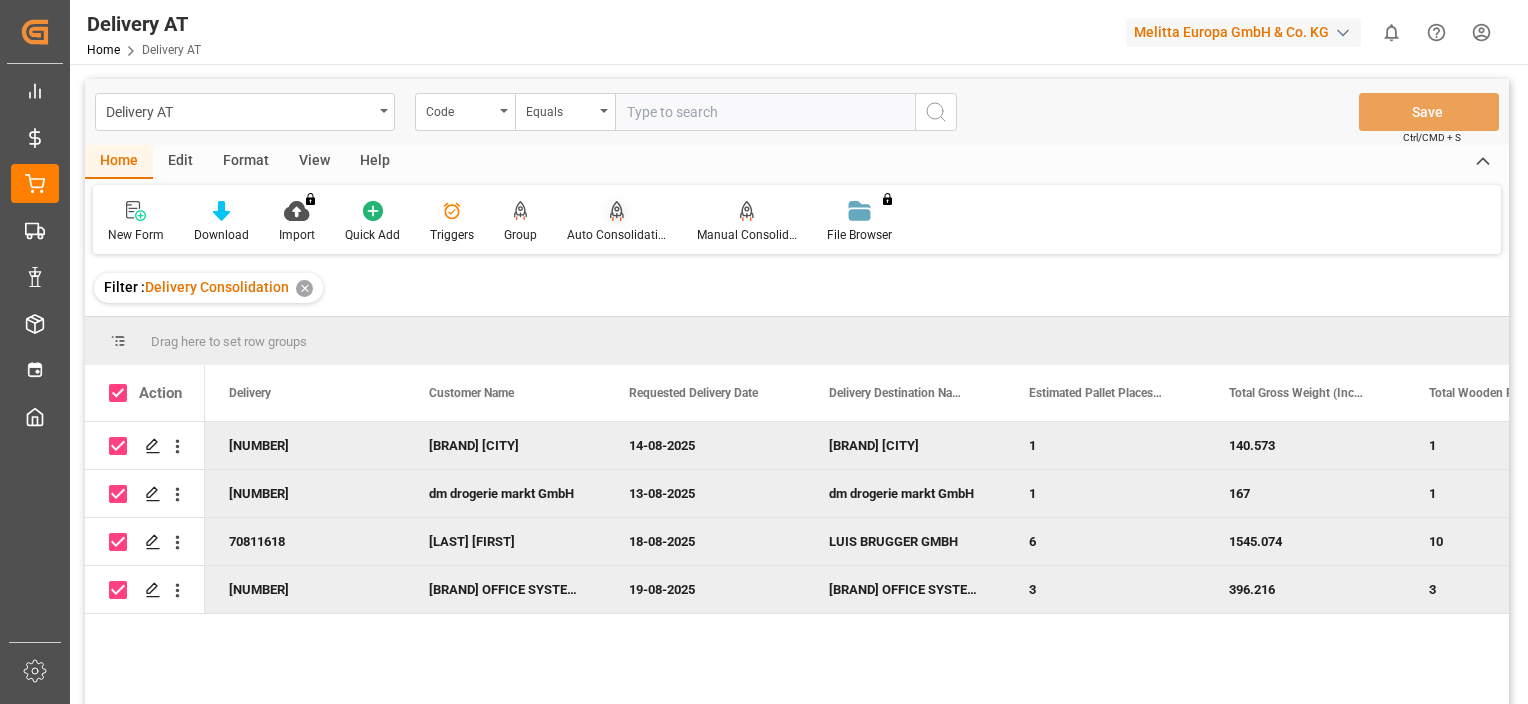 click at bounding box center (617, 210) 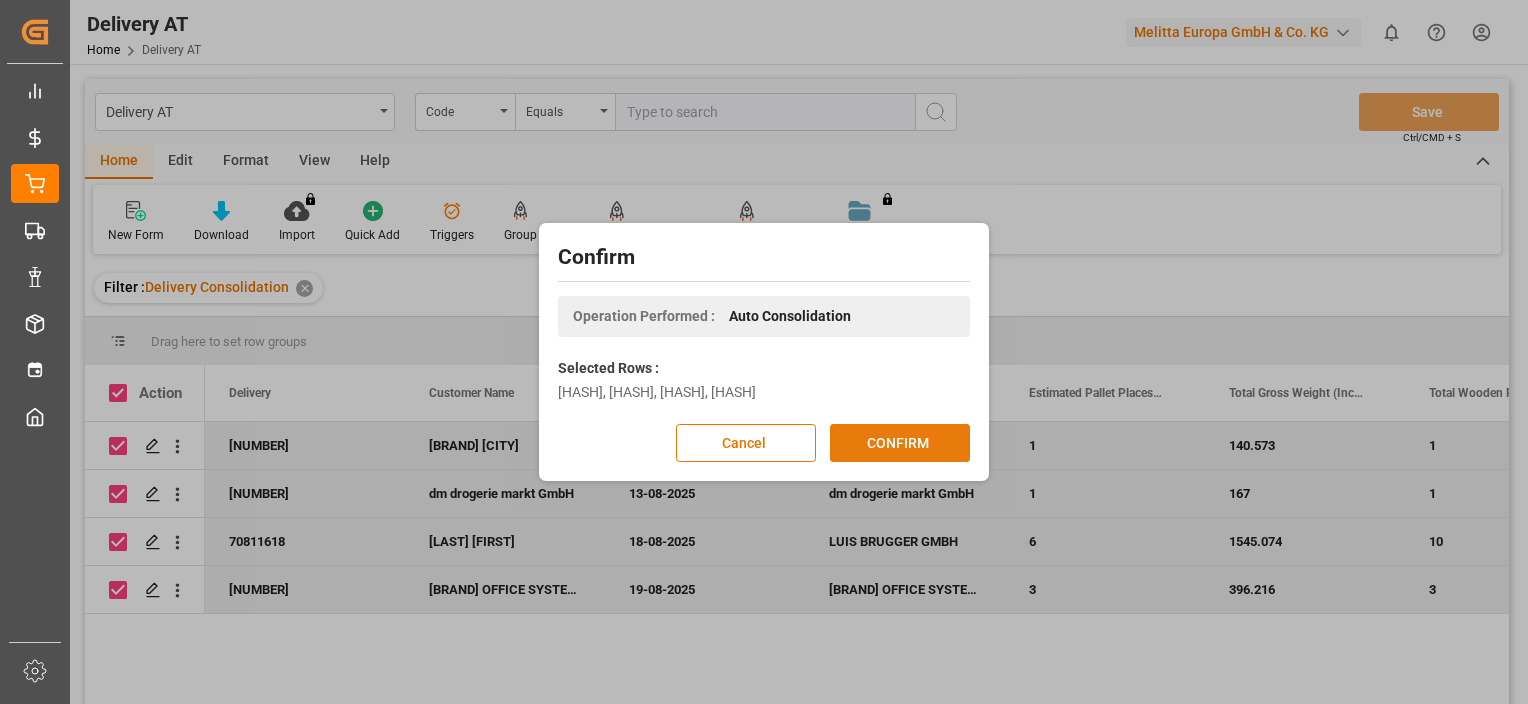click on "CONFIRM" at bounding box center (900, 443) 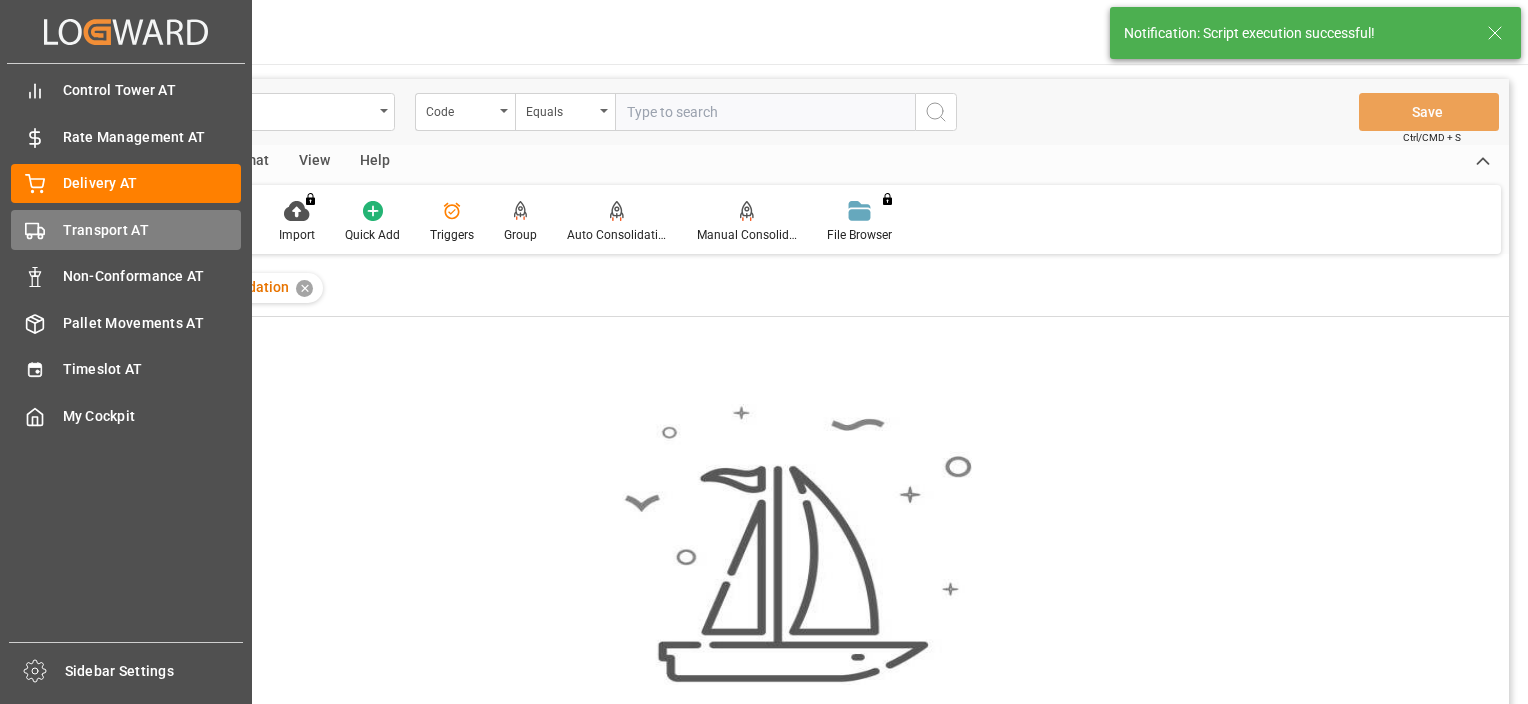 click 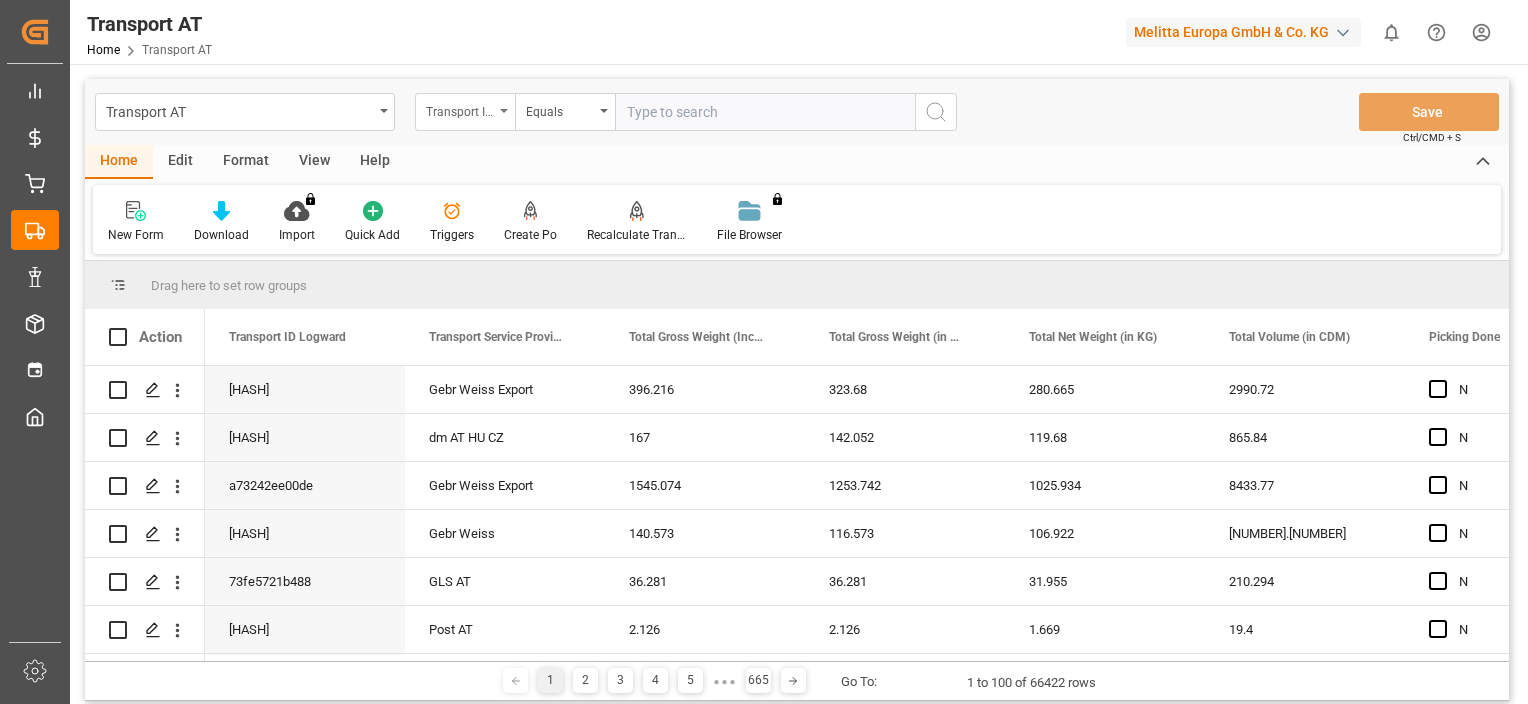 click on "Transport ID Logward" at bounding box center [465, 112] 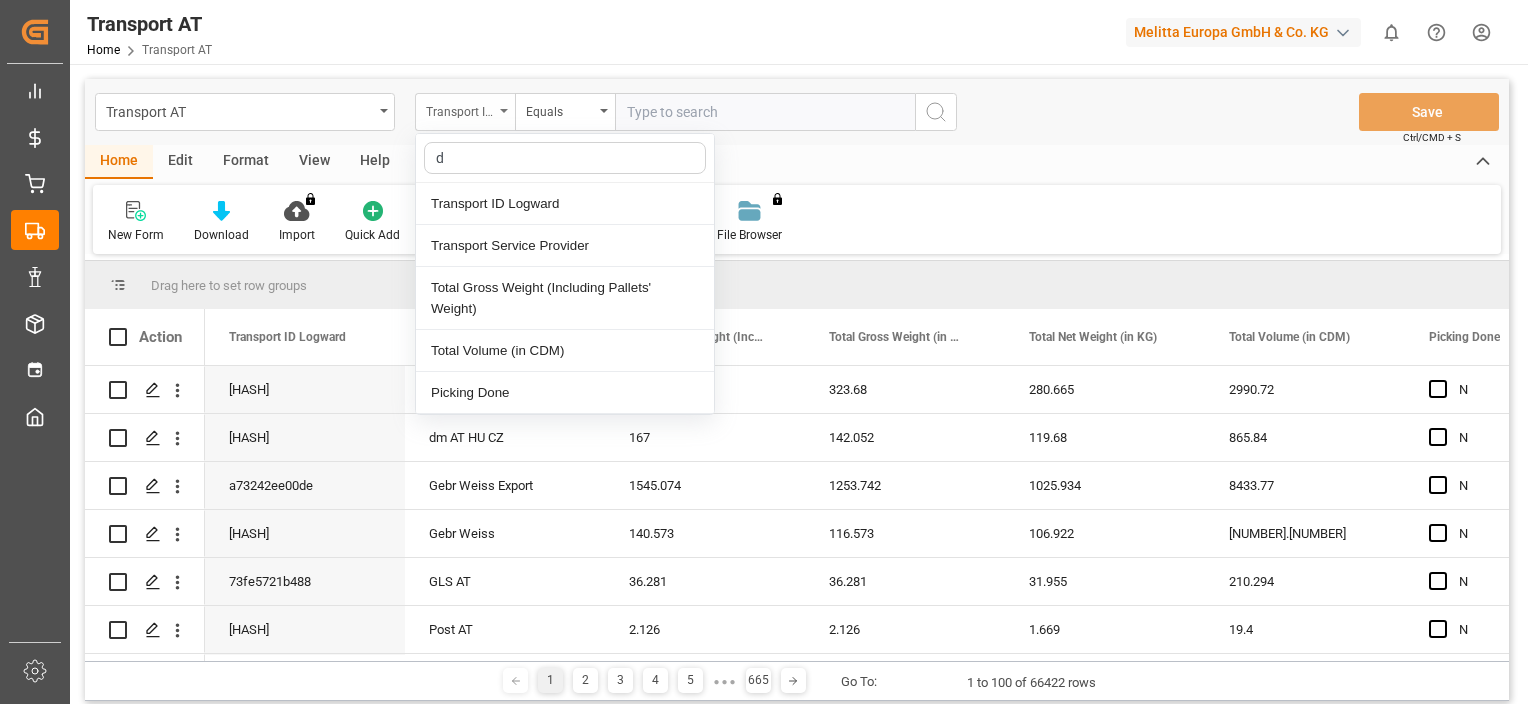 type on "do" 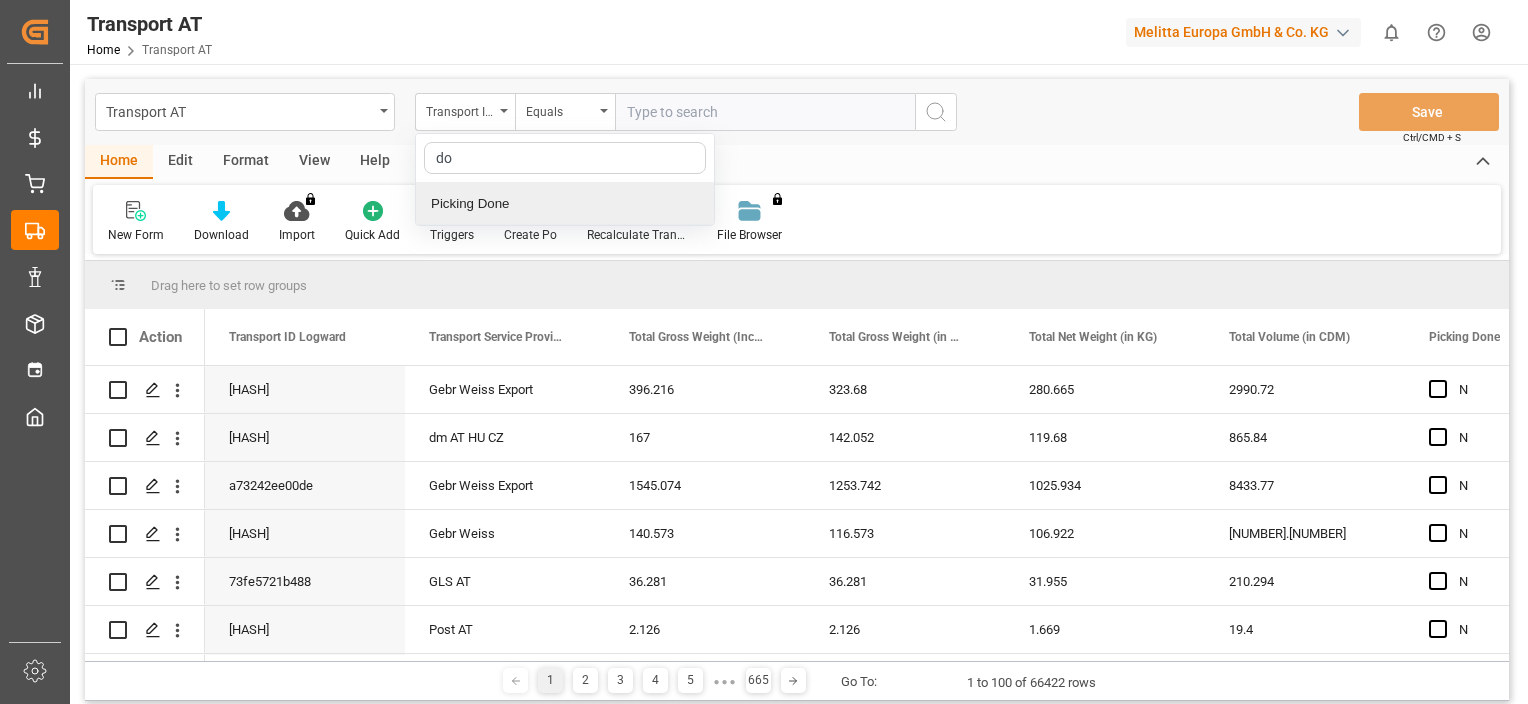 click on "Picking Done" at bounding box center (565, 204) 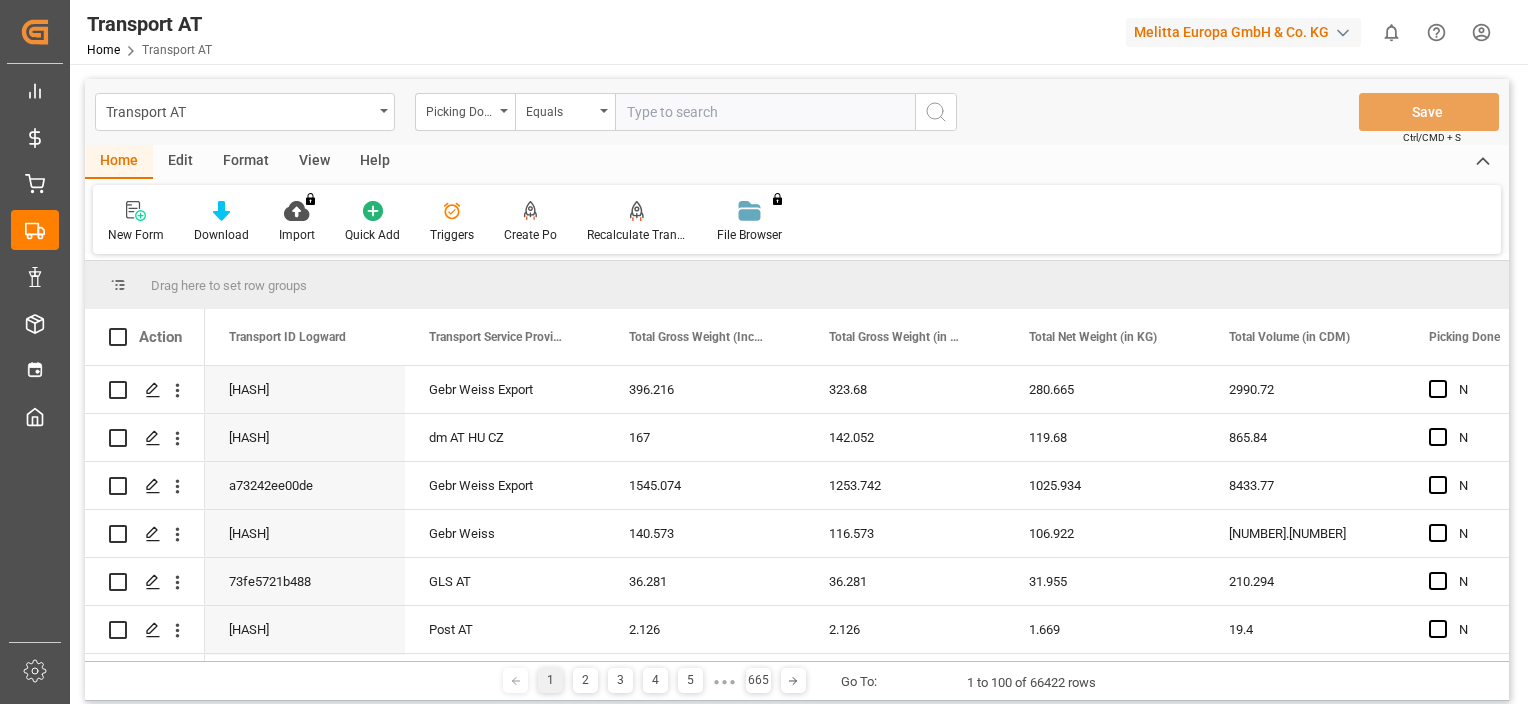 click at bounding box center (765, 112) 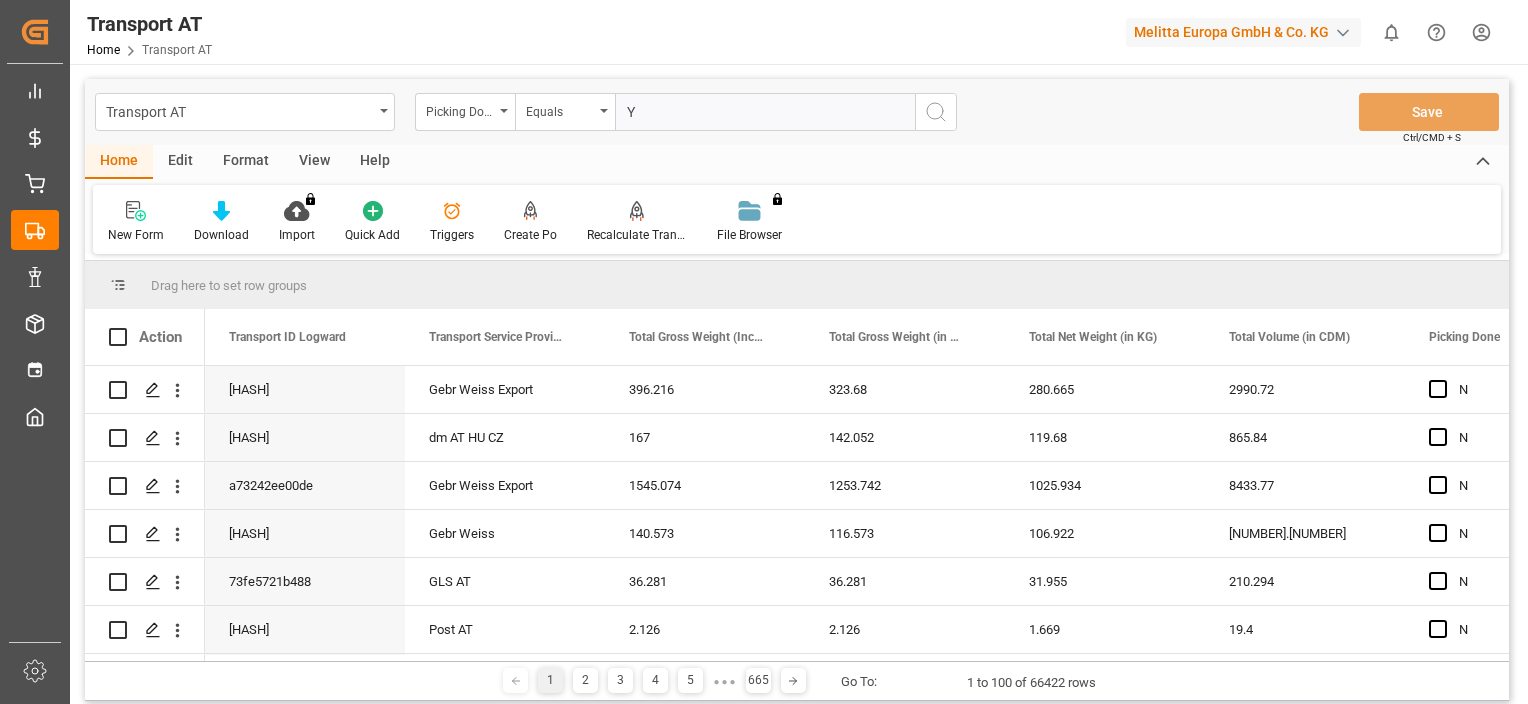 type 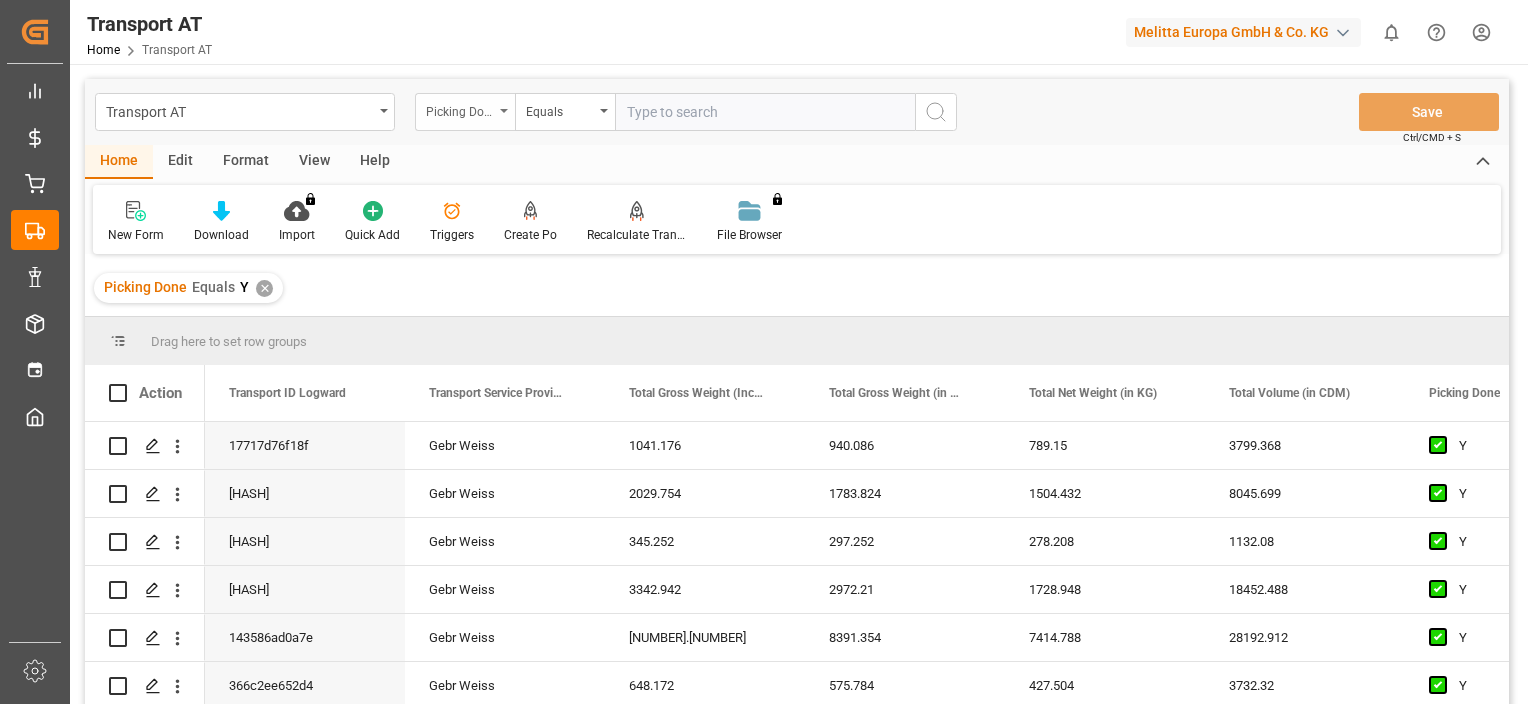 click at bounding box center [504, 111] 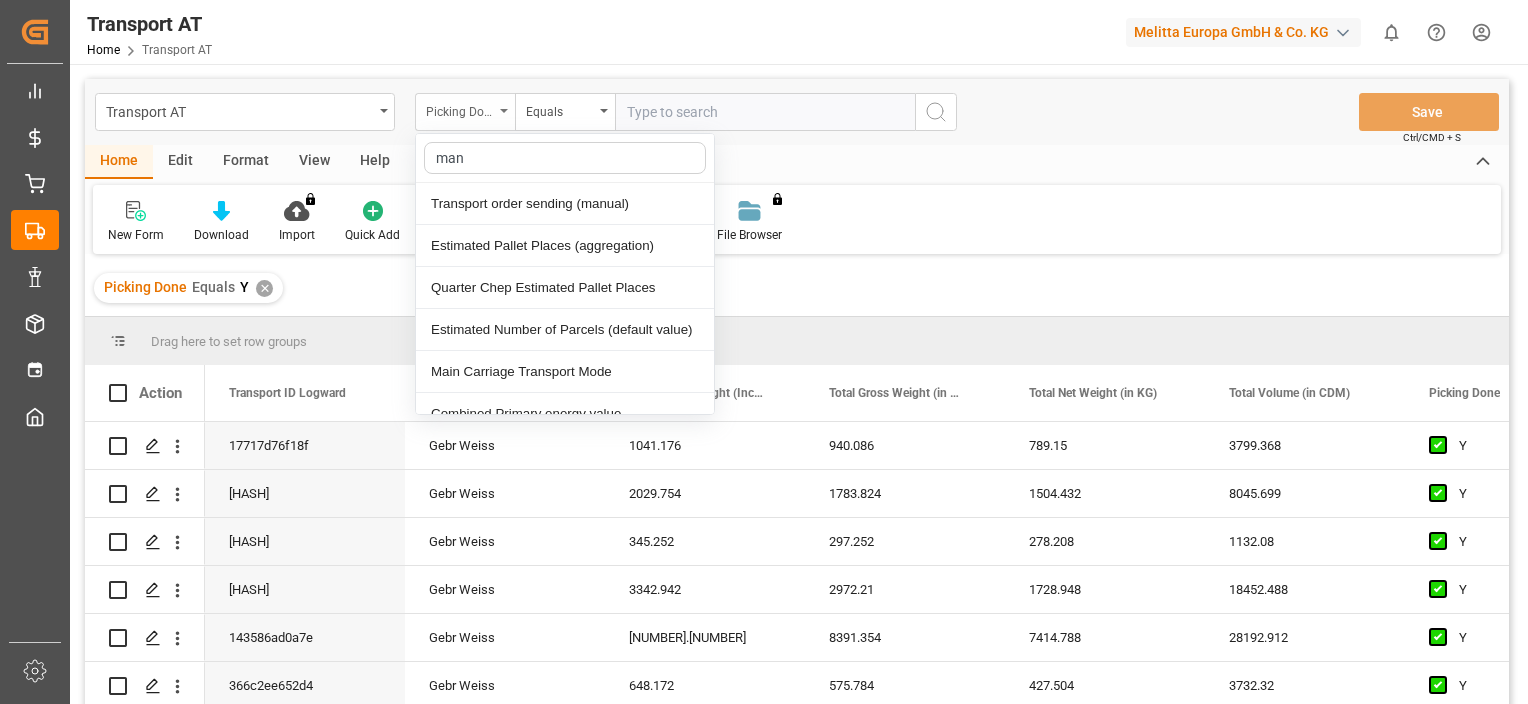 type on "[NAME]" 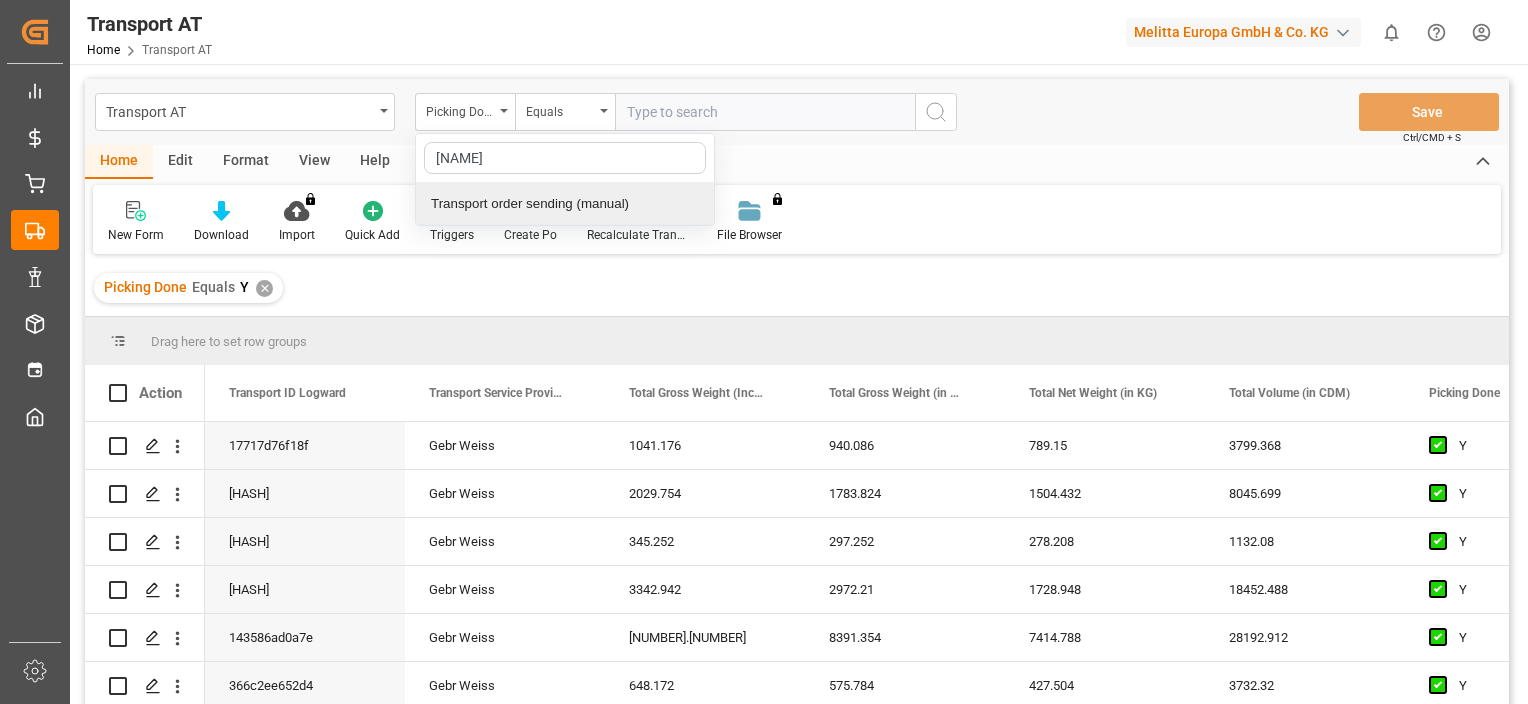 click on "Transport order sending (manual)" at bounding box center [565, 204] 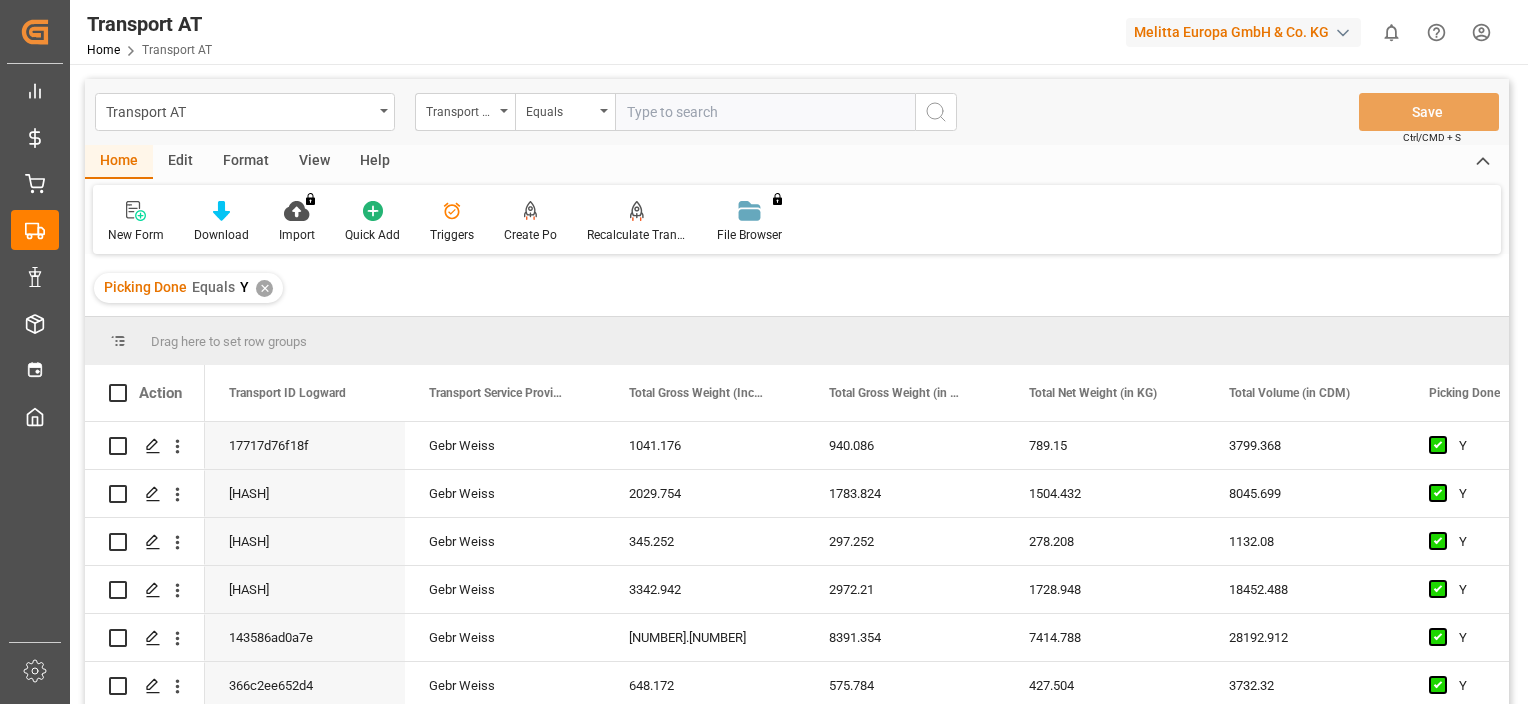 click at bounding box center [765, 112] 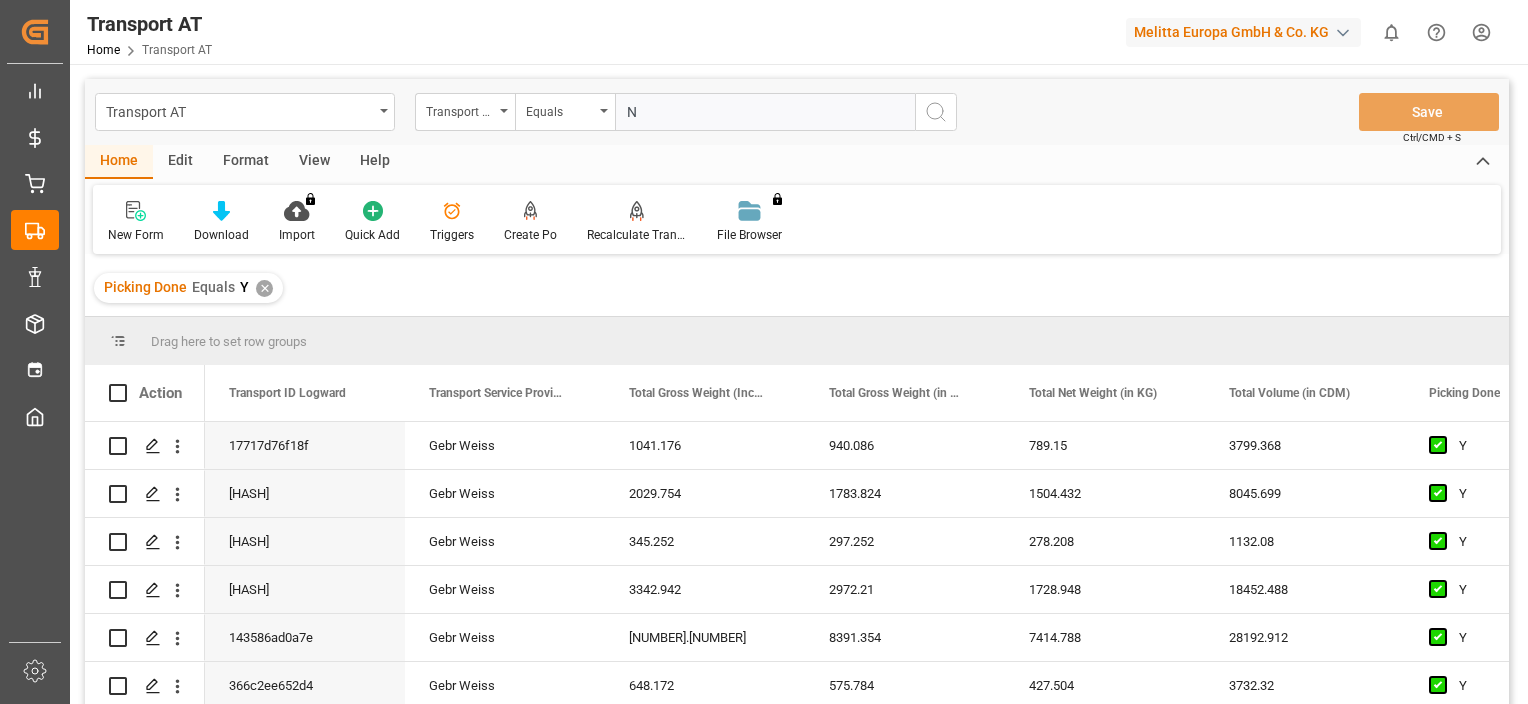 type 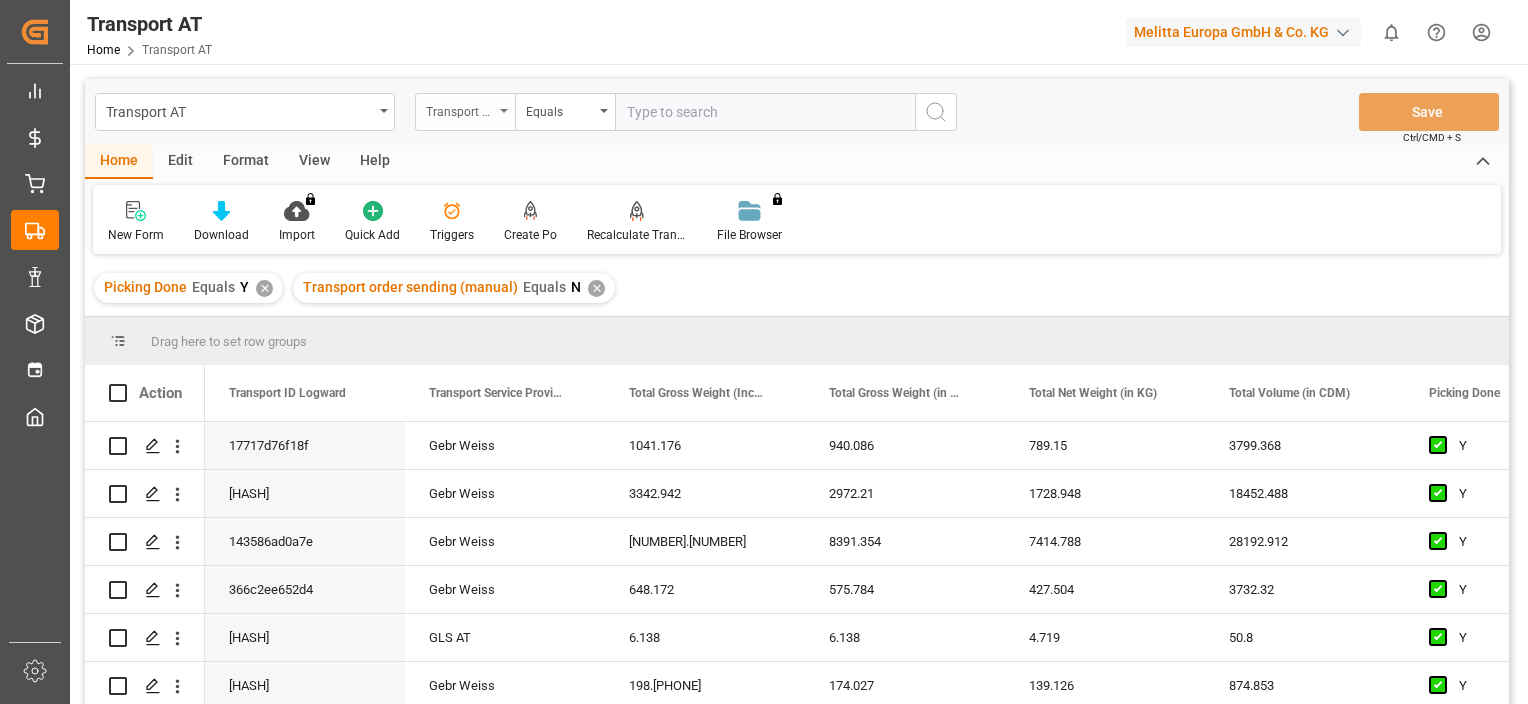 click on "Transport order sending (manual)" at bounding box center (465, 112) 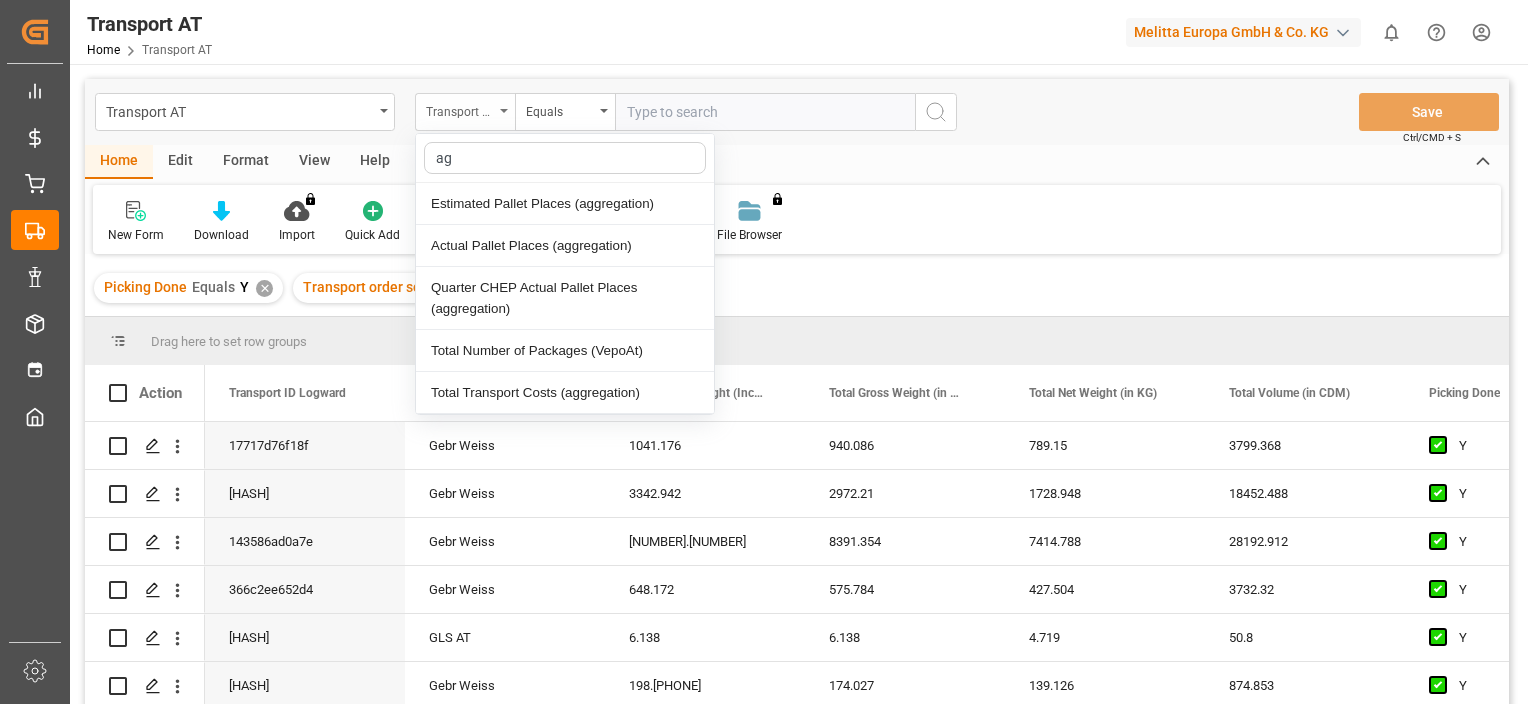 type on "agg" 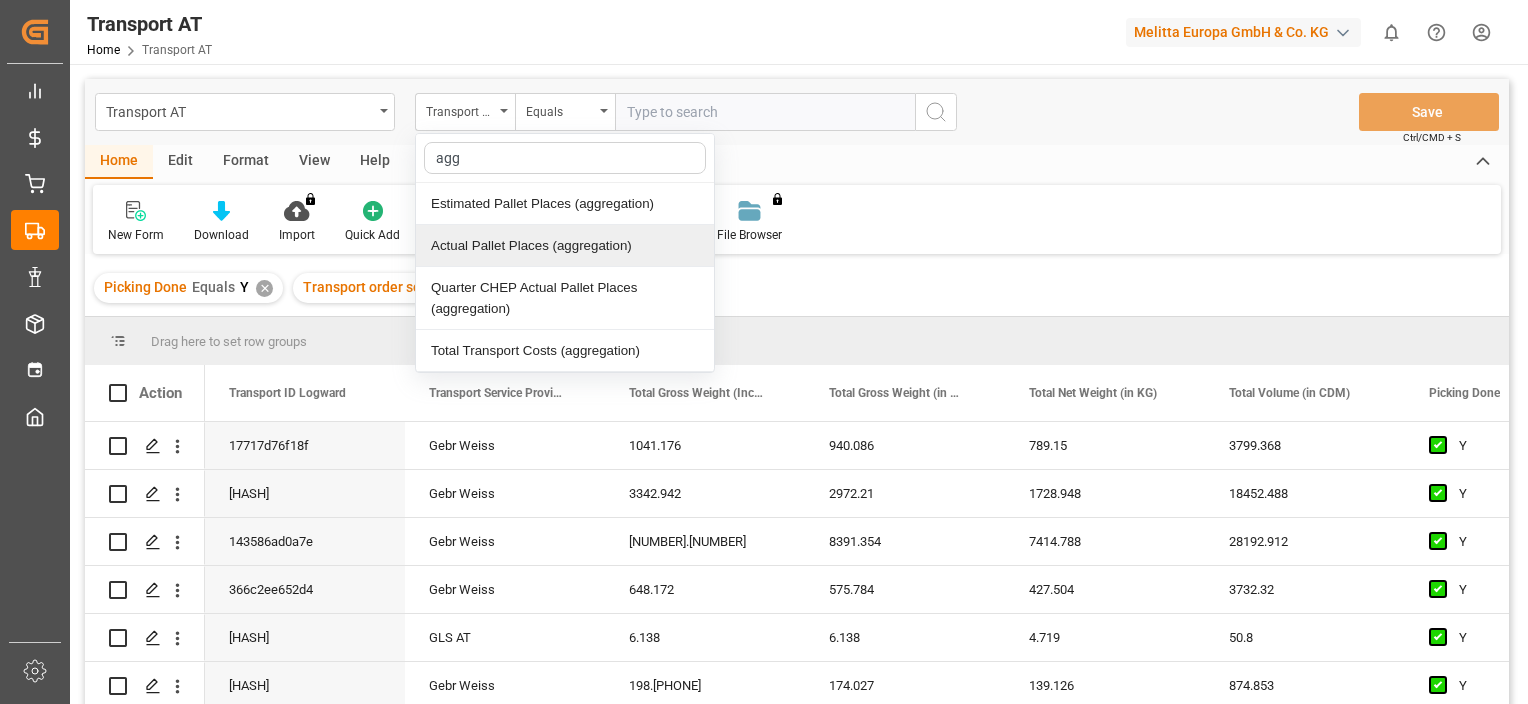 click on "Actual Pallet Places (aggregation)" at bounding box center [565, 246] 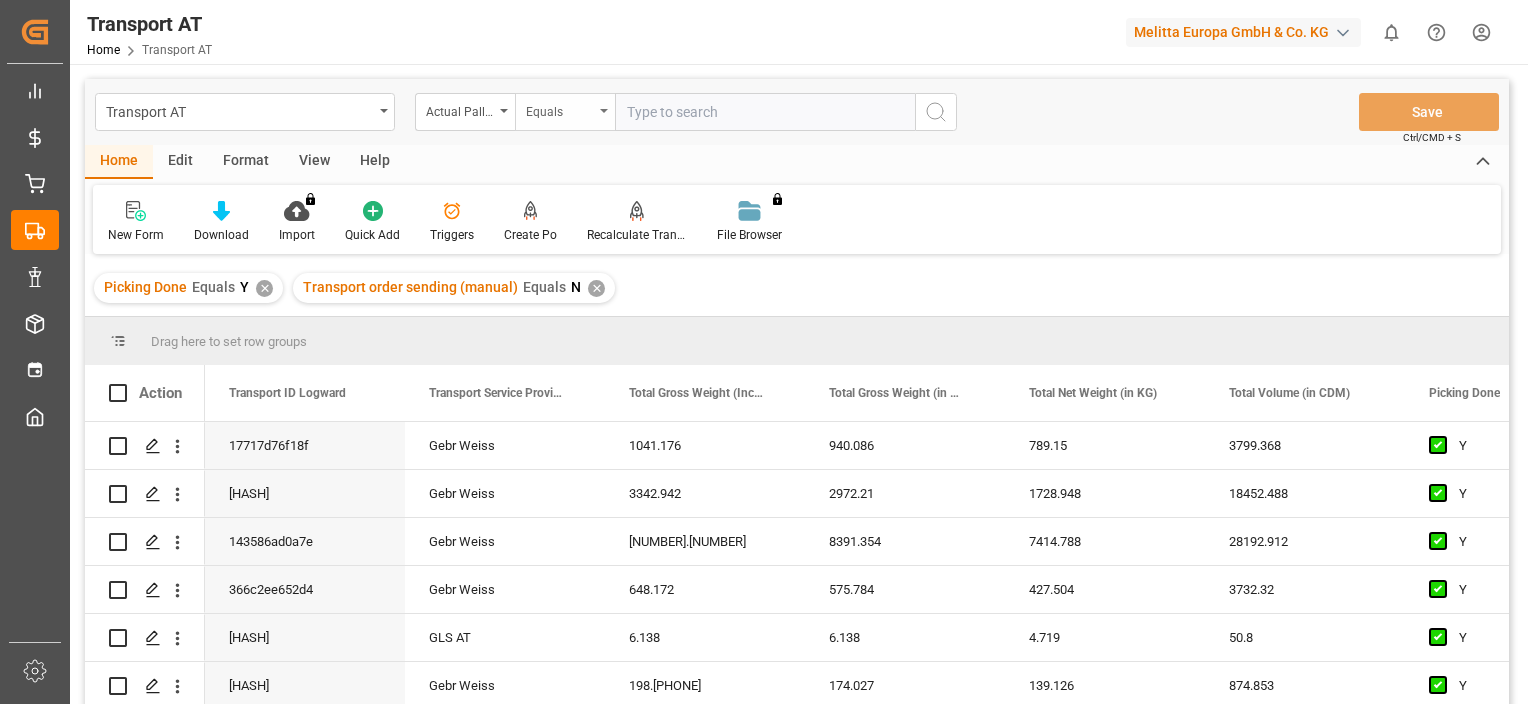 click on "Equals" at bounding box center [565, 112] 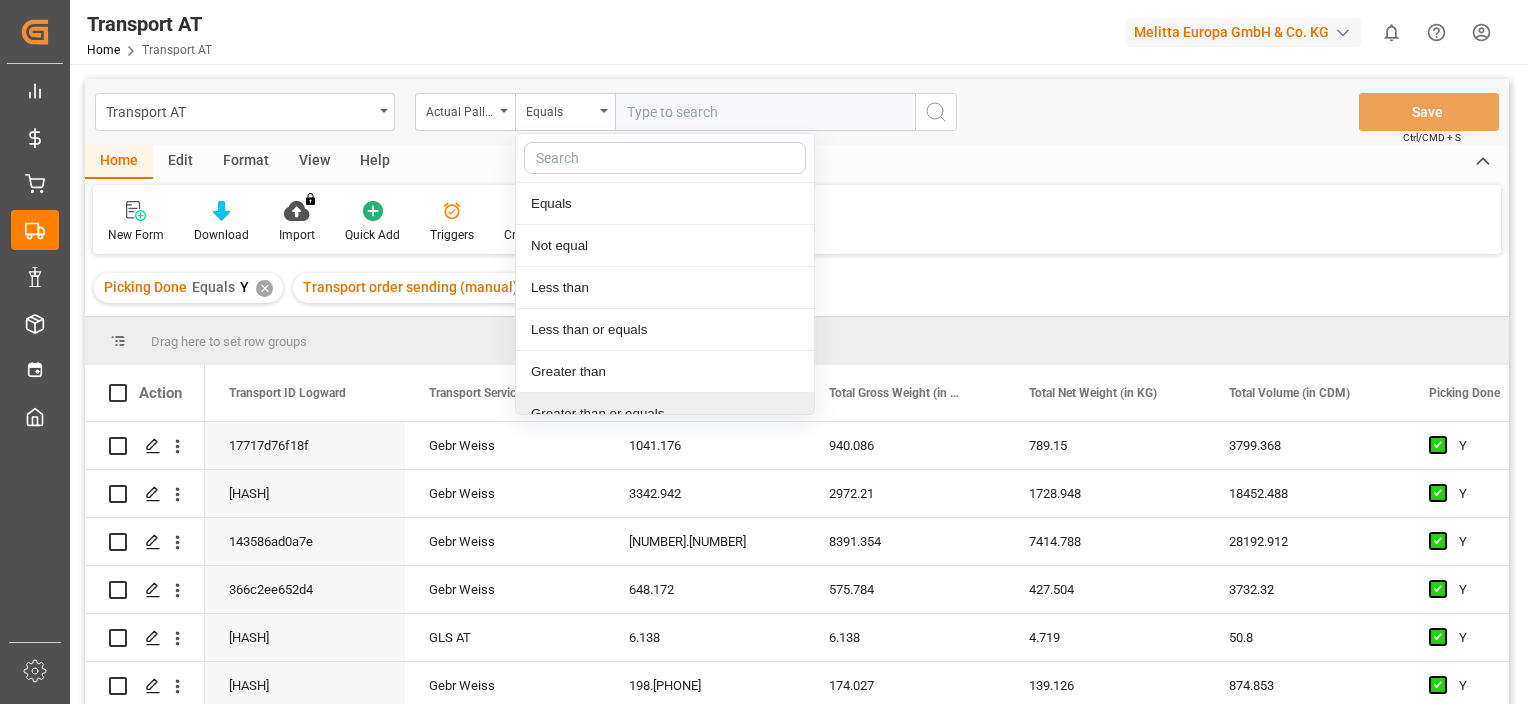 click on "Greater than or equals" at bounding box center (665, 414) 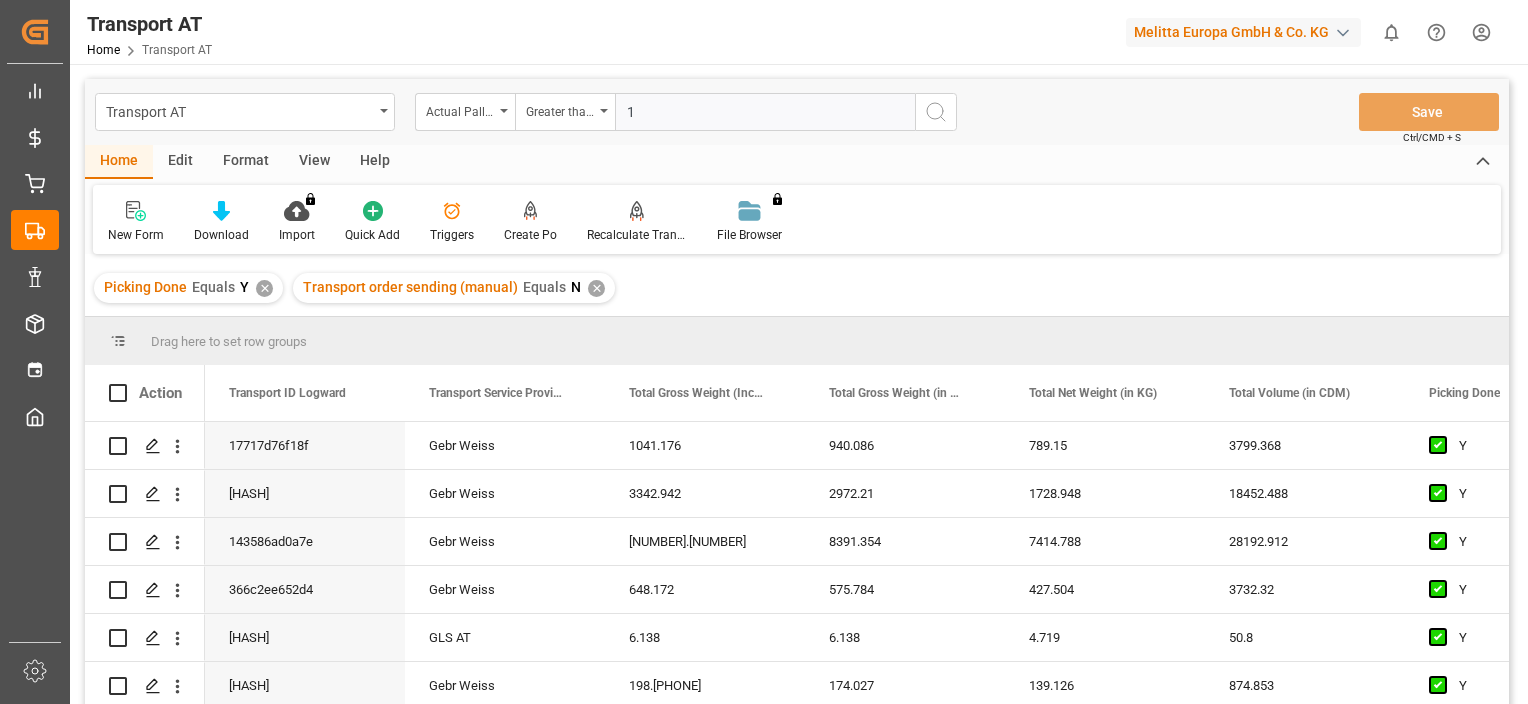 type on "1" 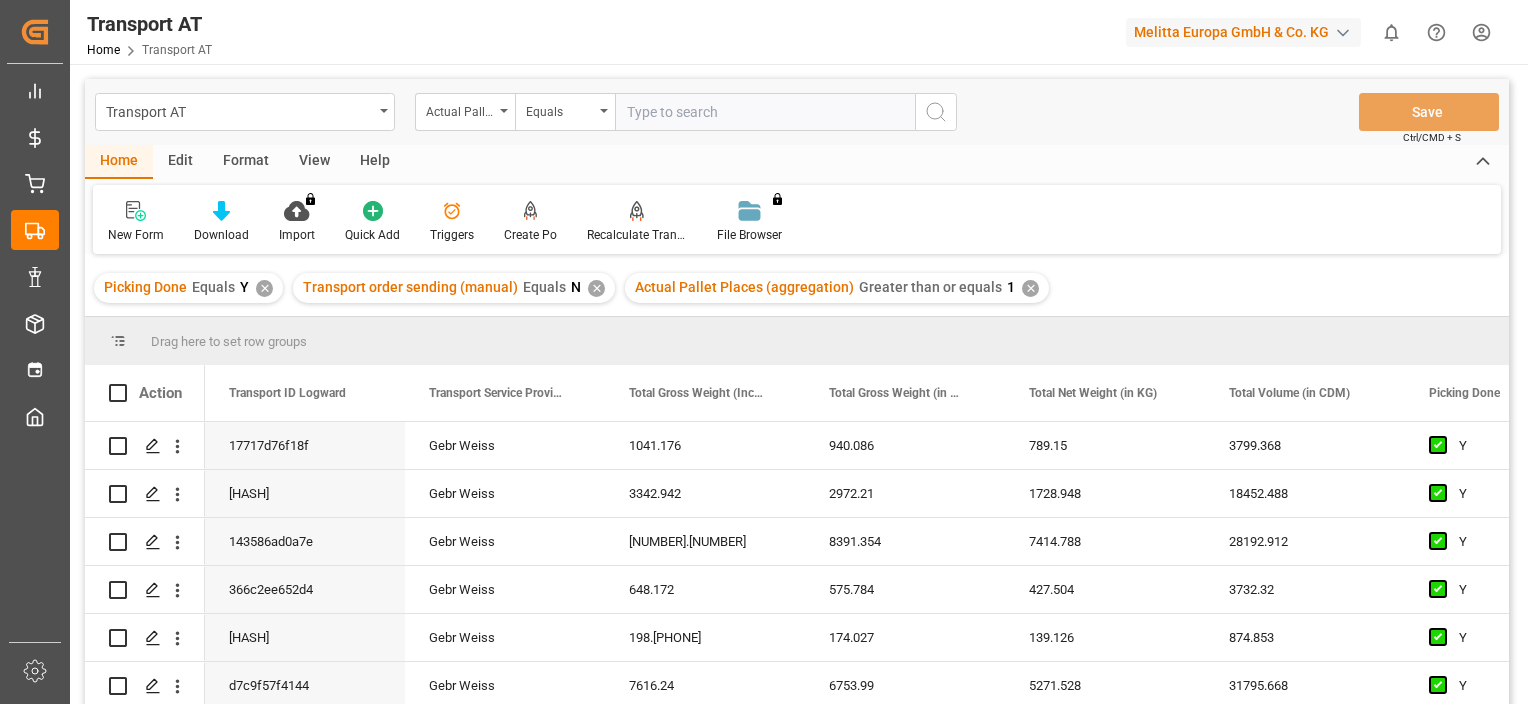 type 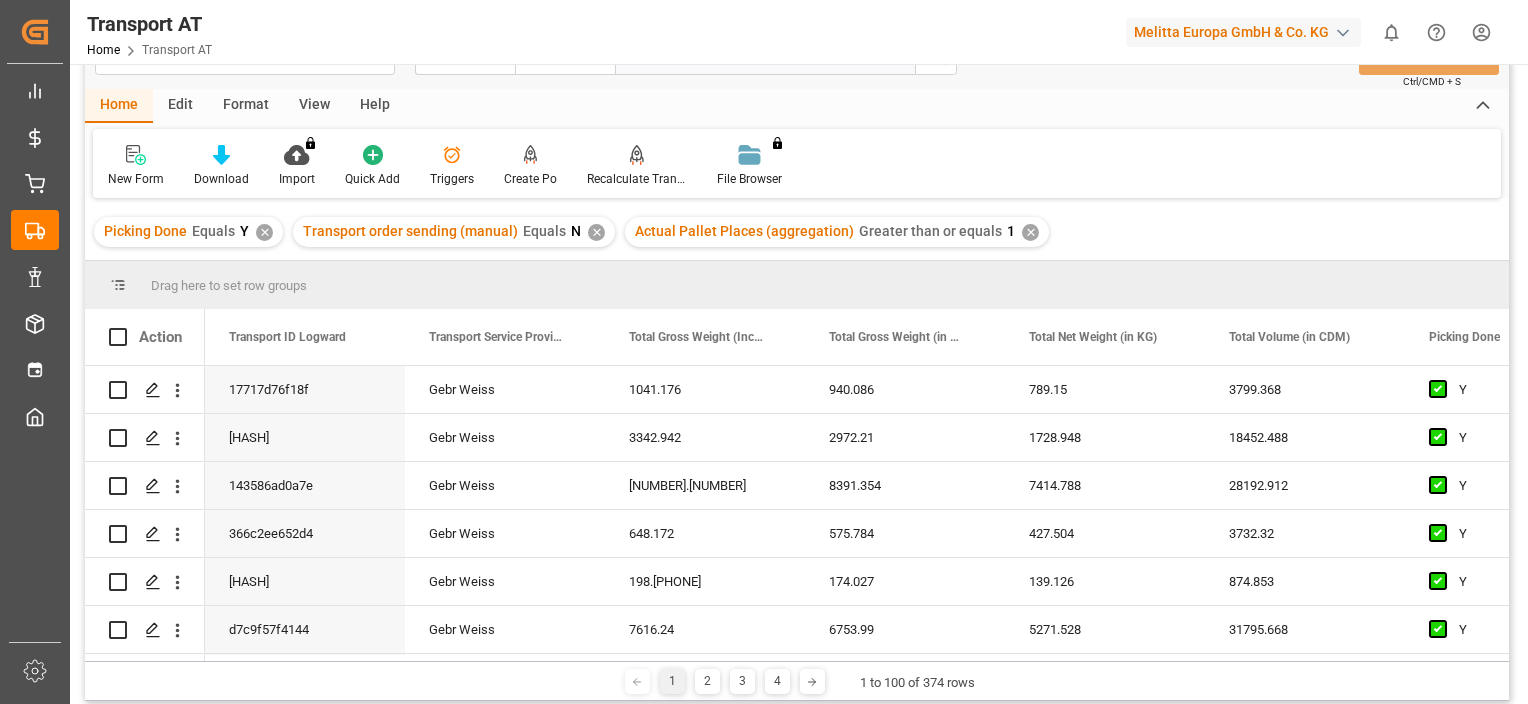 scroll, scrollTop: 40, scrollLeft: 0, axis: vertical 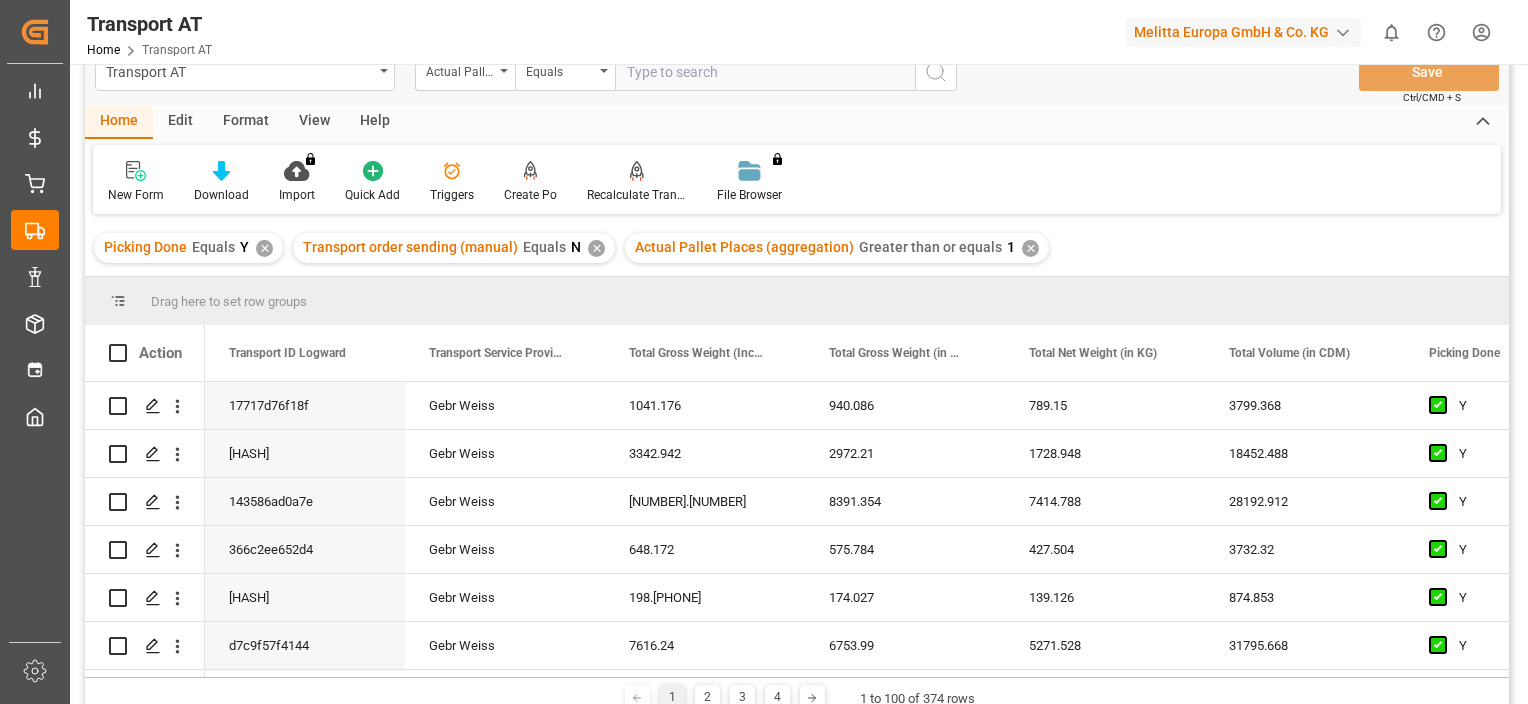 click on "View" at bounding box center (314, 122) 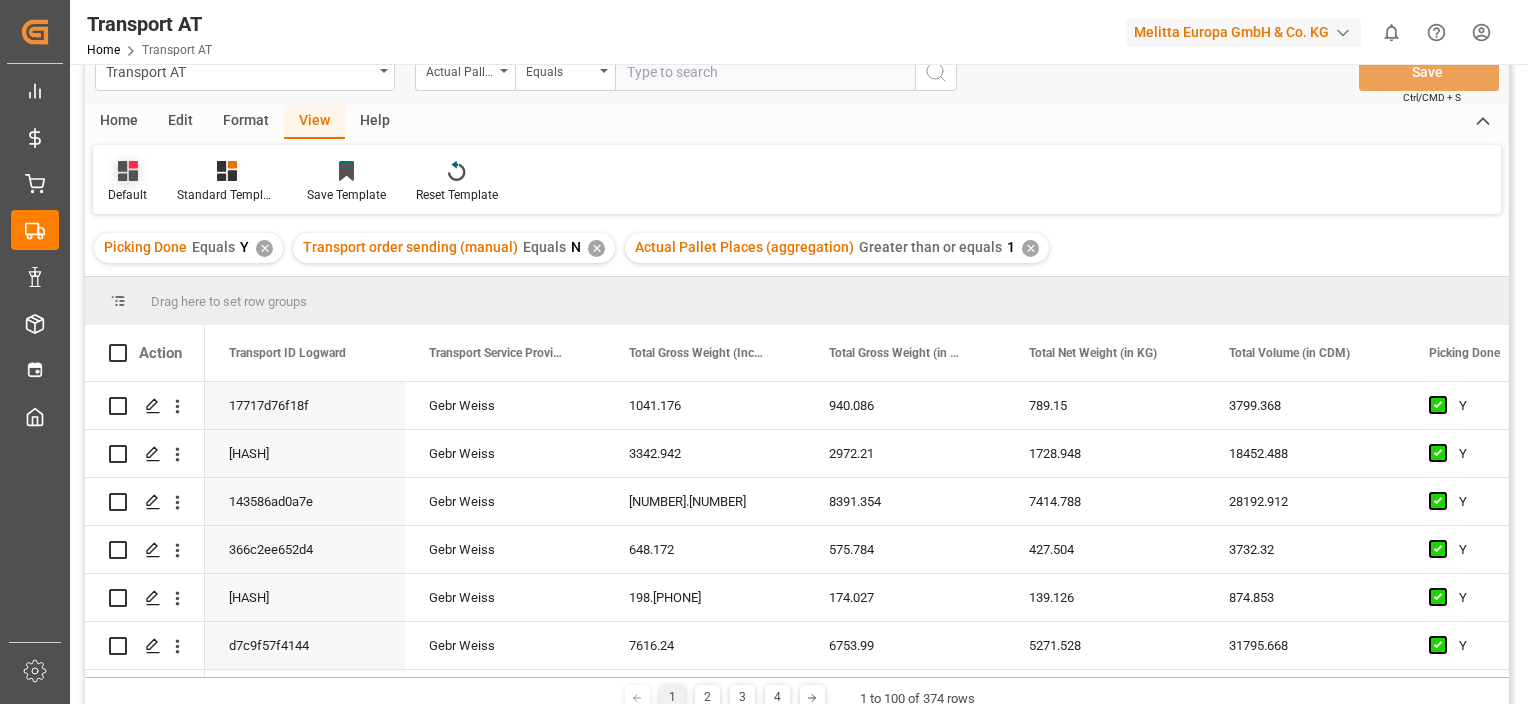 click 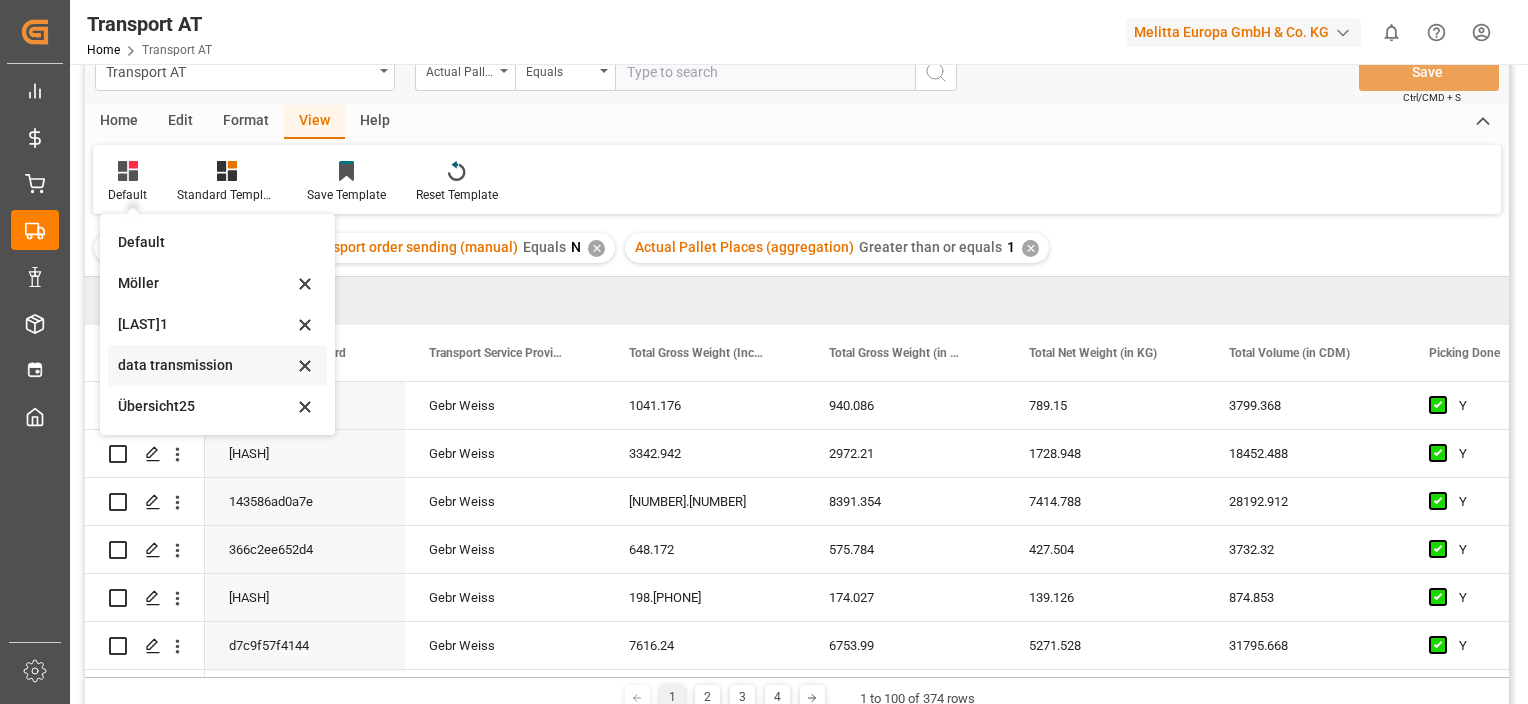 click on "data transmission" at bounding box center (205, 365) 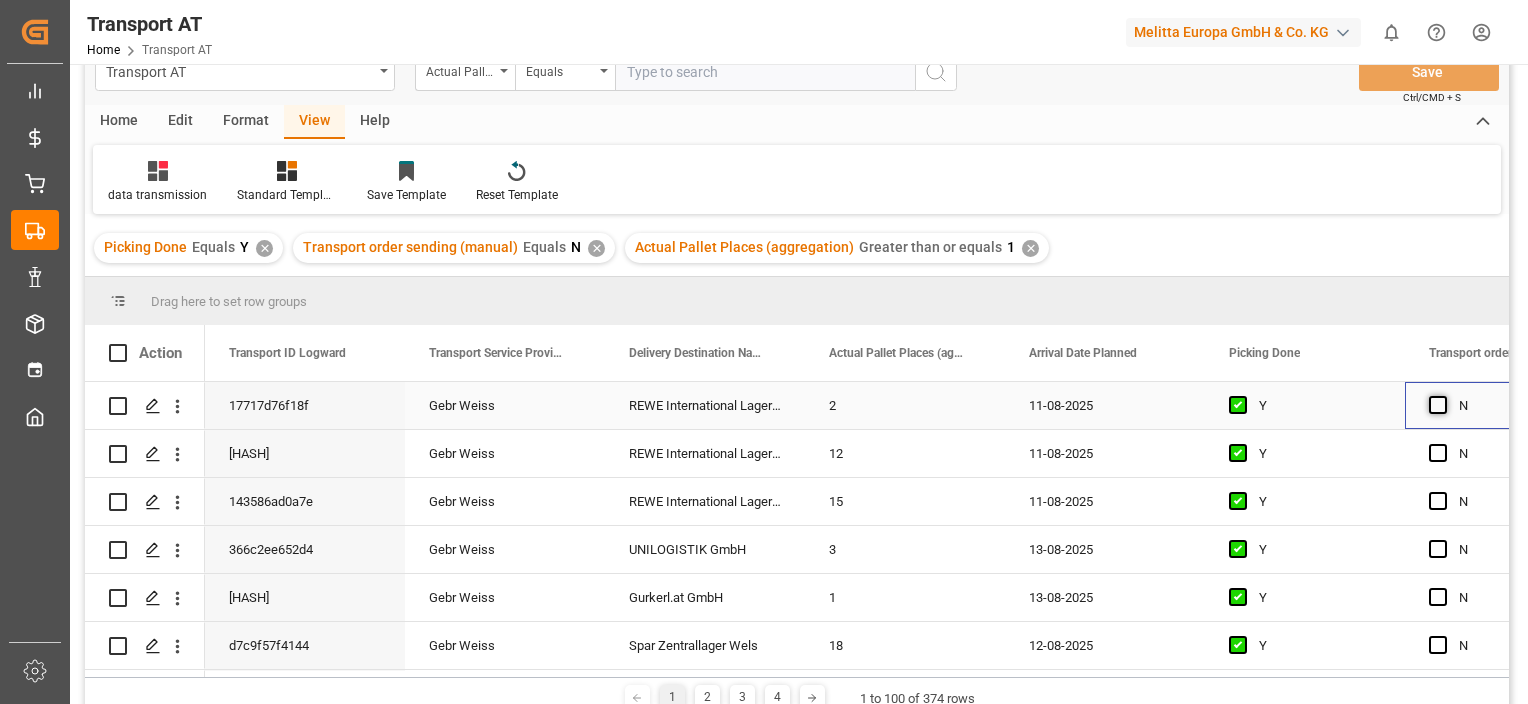 click at bounding box center (1438, 405) 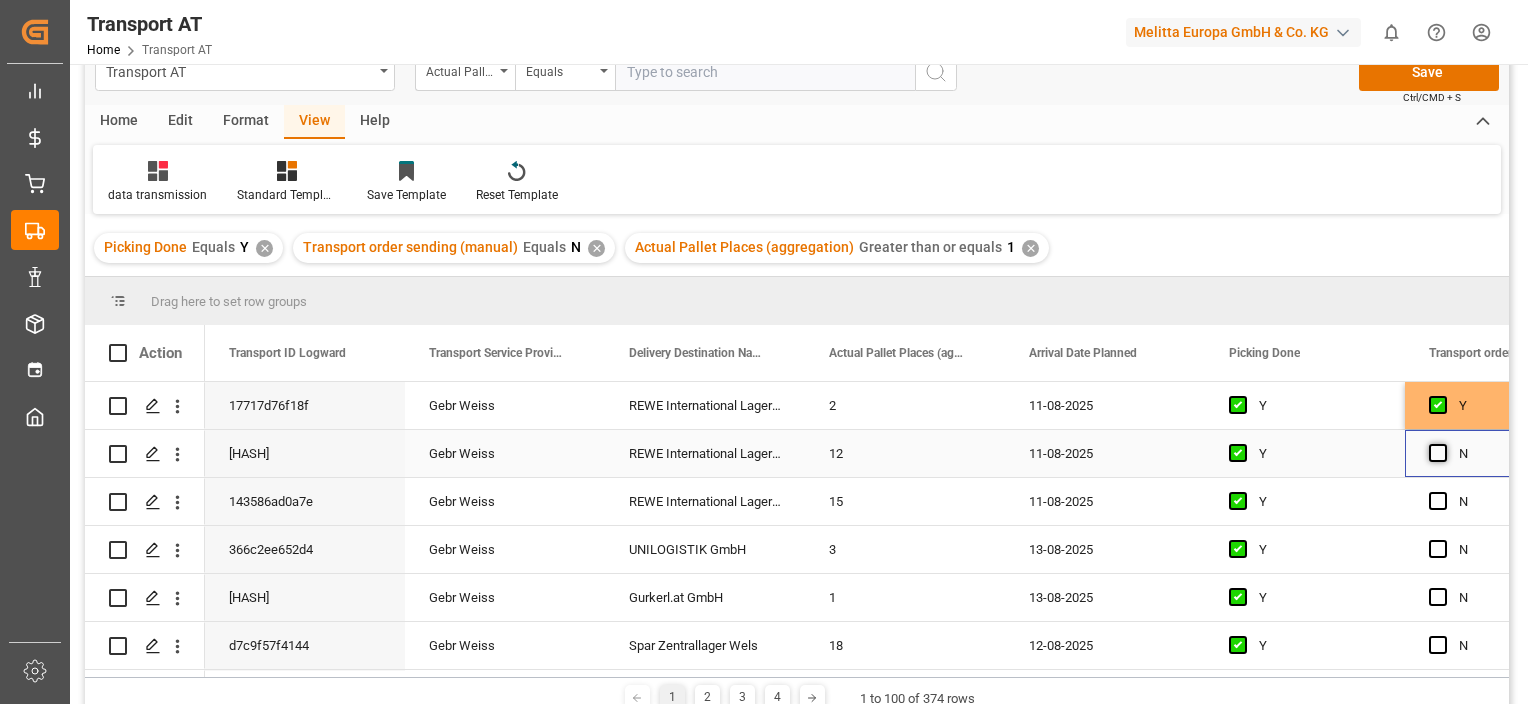 click at bounding box center [1438, 453] 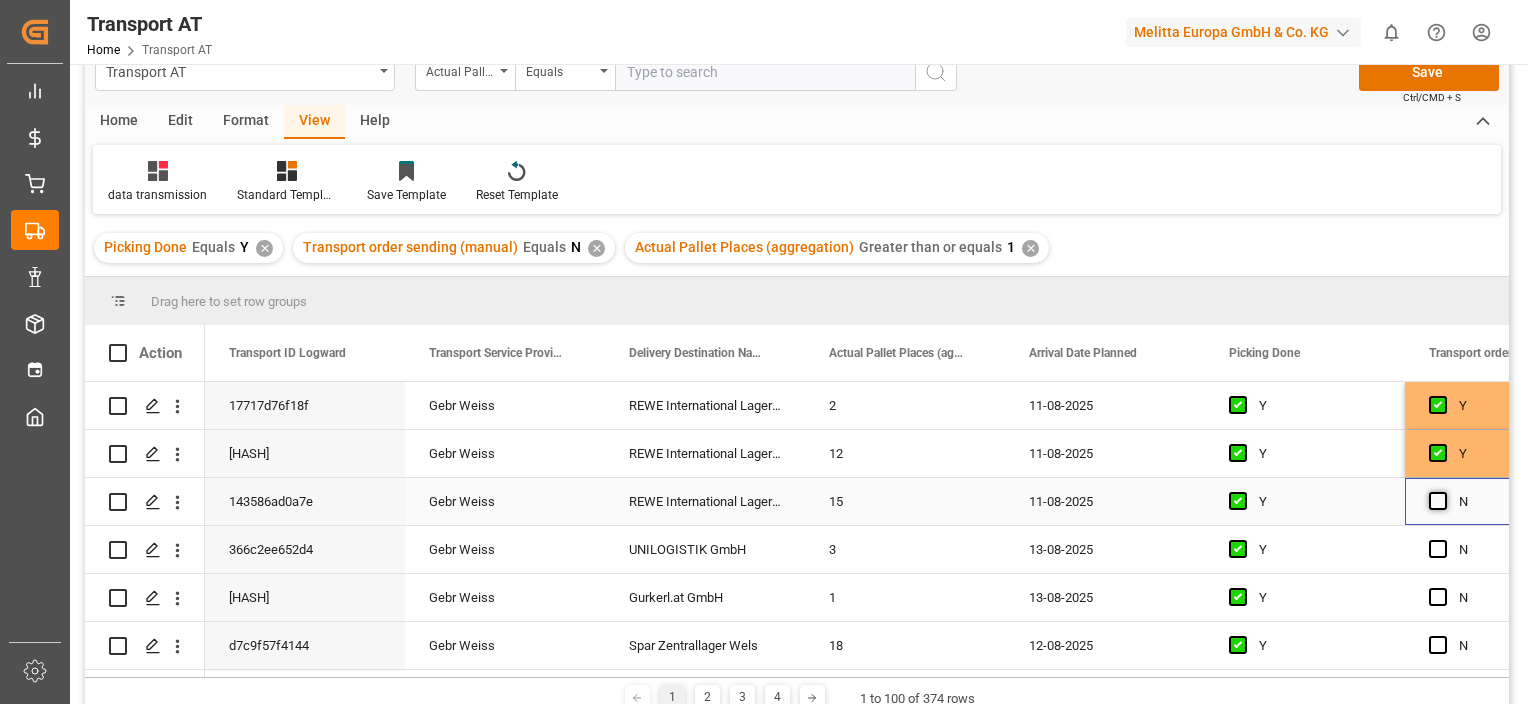 click at bounding box center [1438, 501] 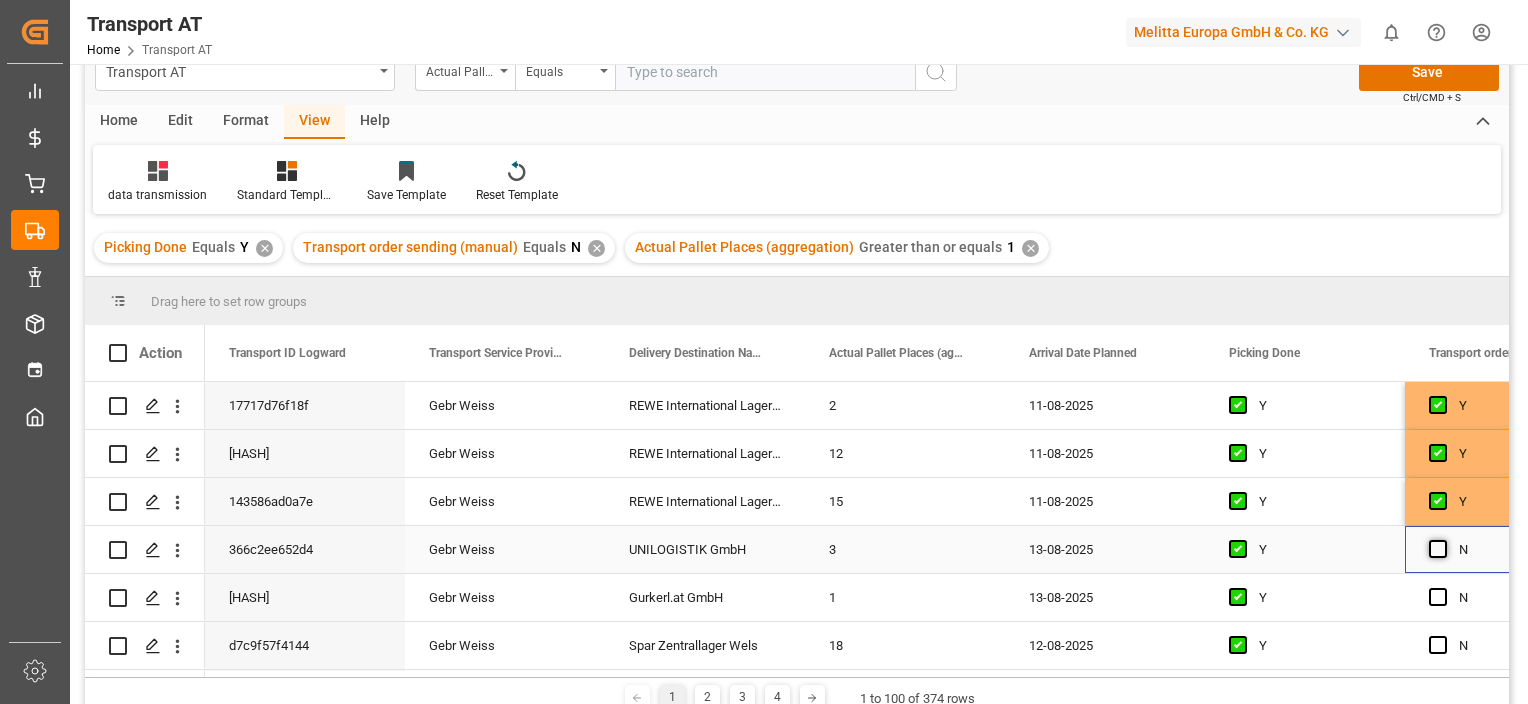click at bounding box center [1438, 549] 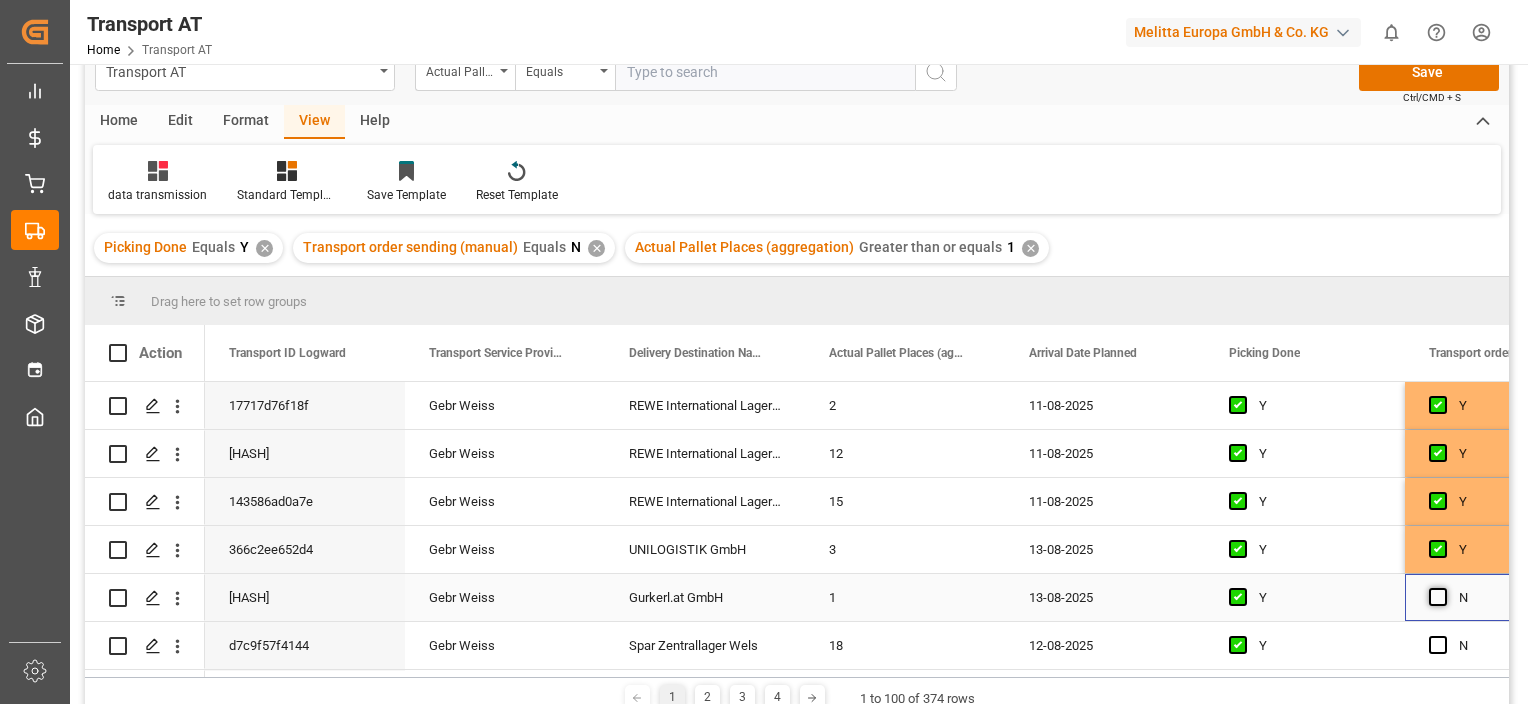 click at bounding box center [1438, 597] 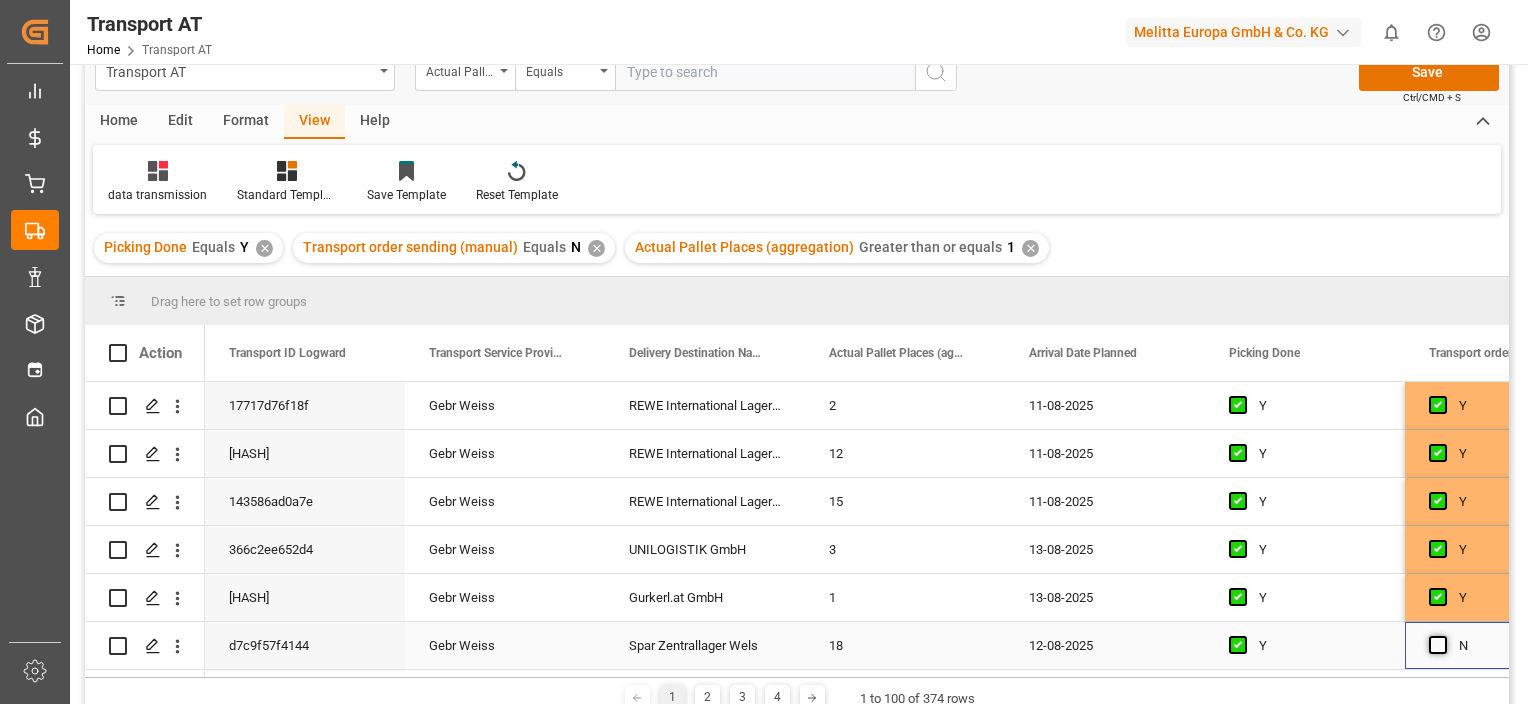 click at bounding box center (1438, 645) 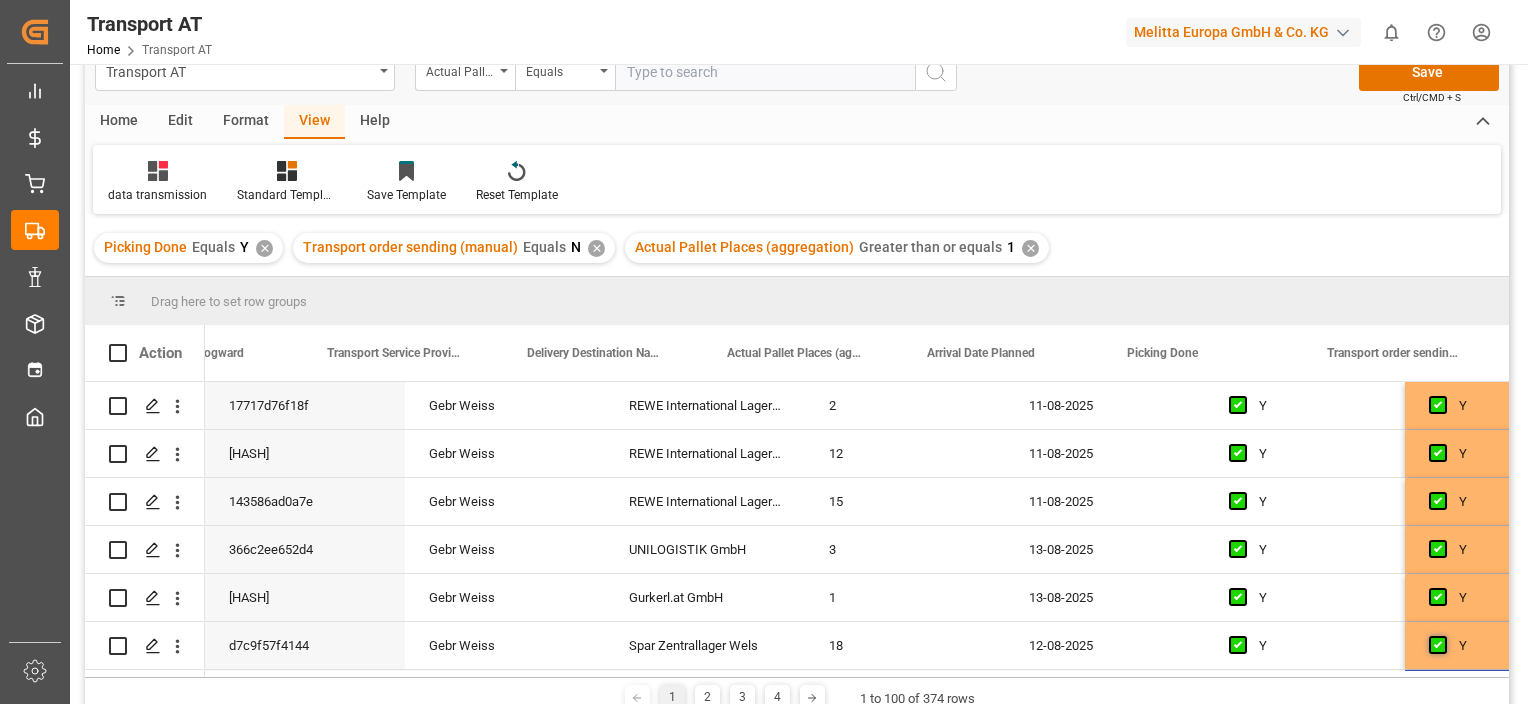scroll, scrollTop: 52, scrollLeft: 0, axis: vertical 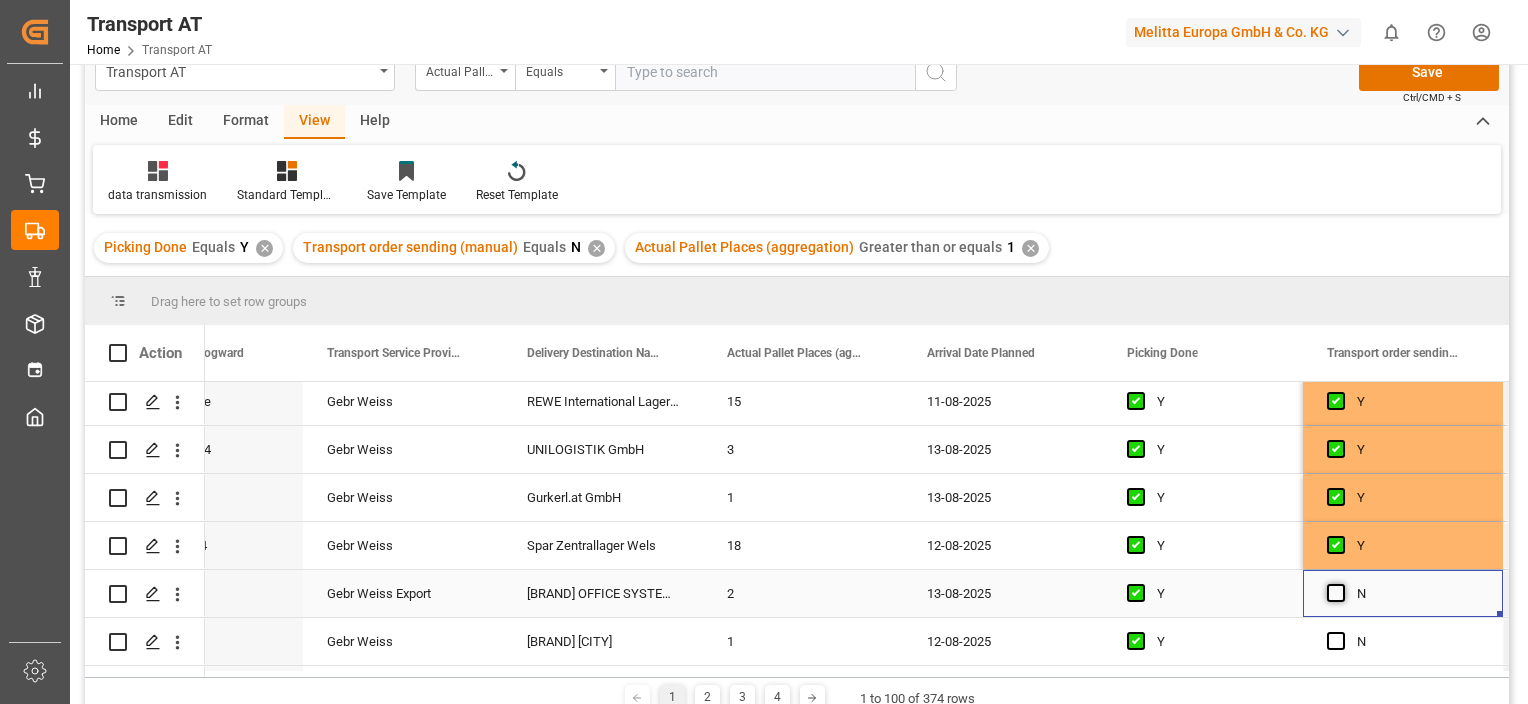 click at bounding box center (1336, 593) 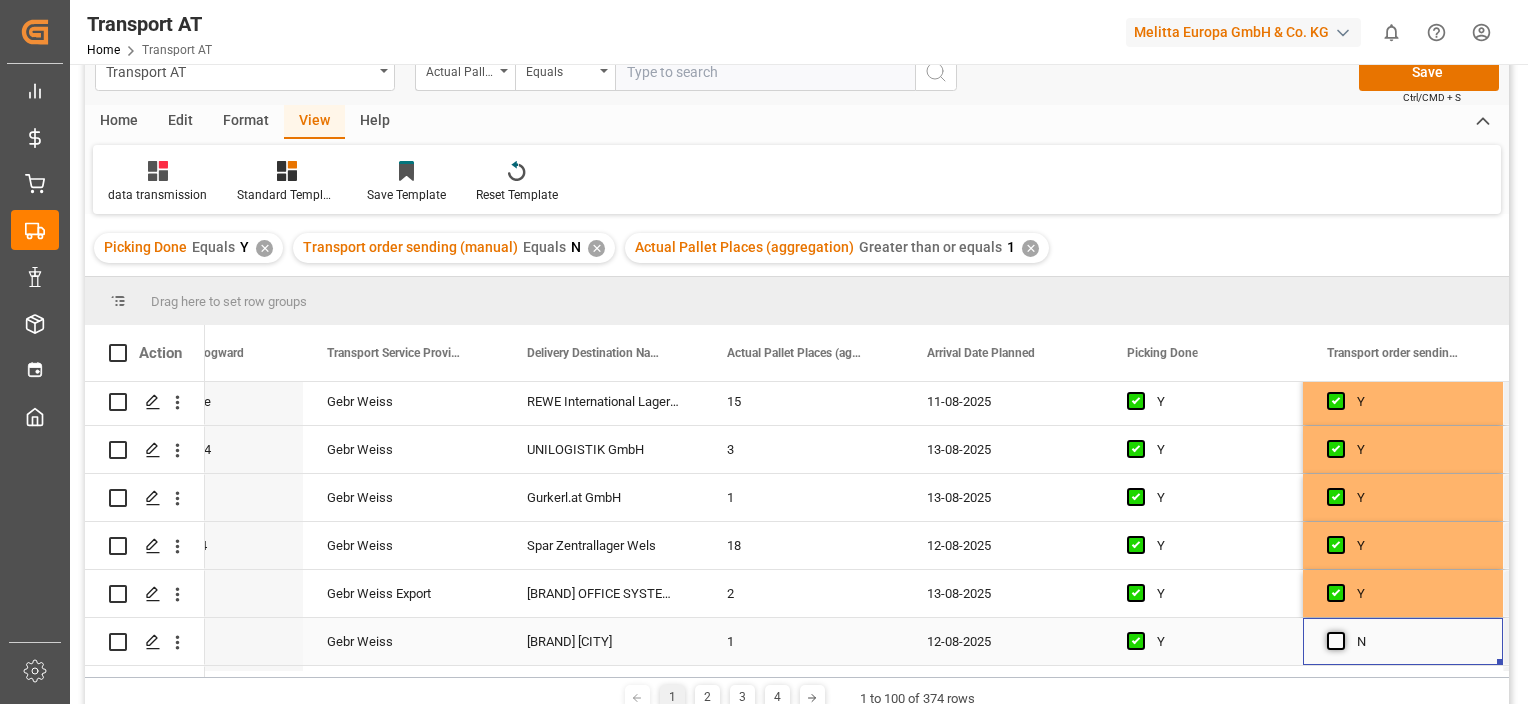 click at bounding box center (1336, 641) 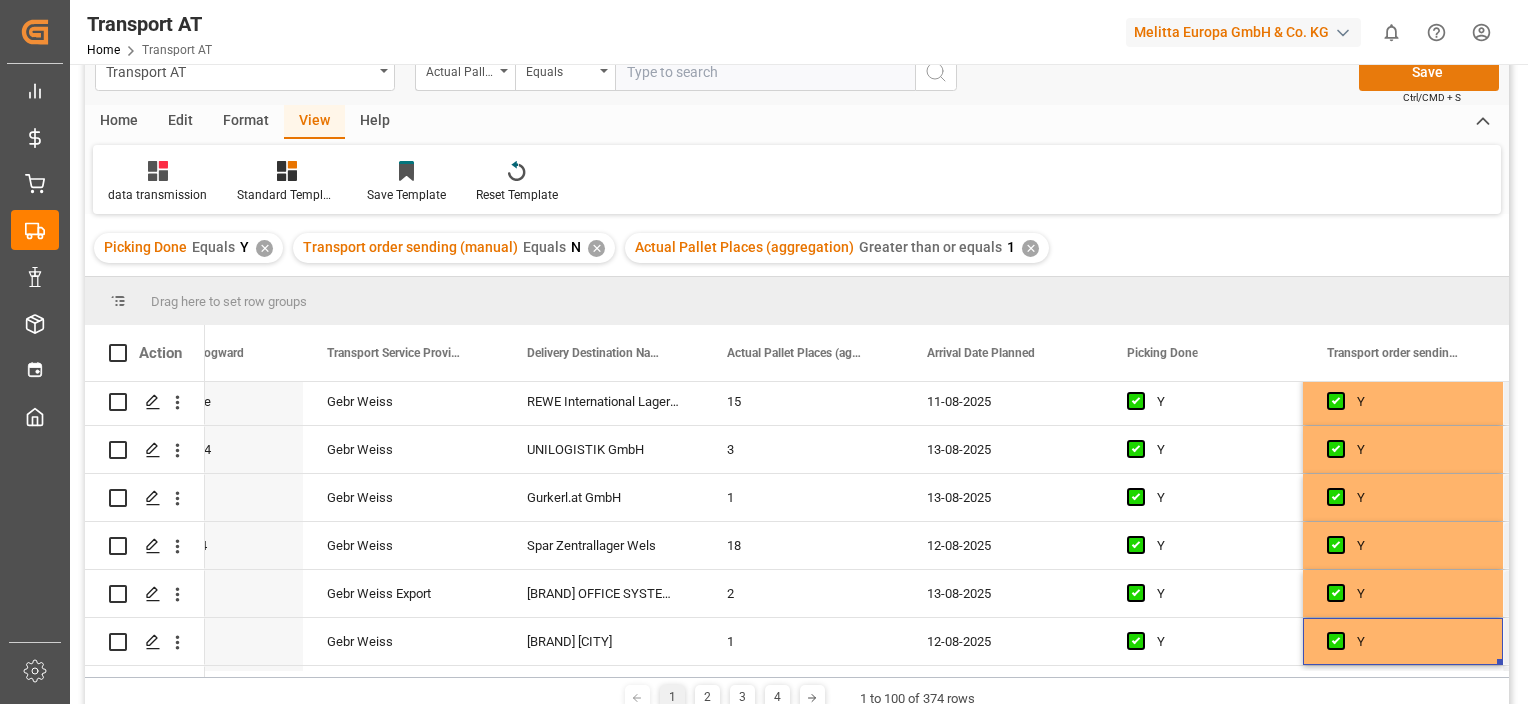 click on "Save" at bounding box center (1429, 72) 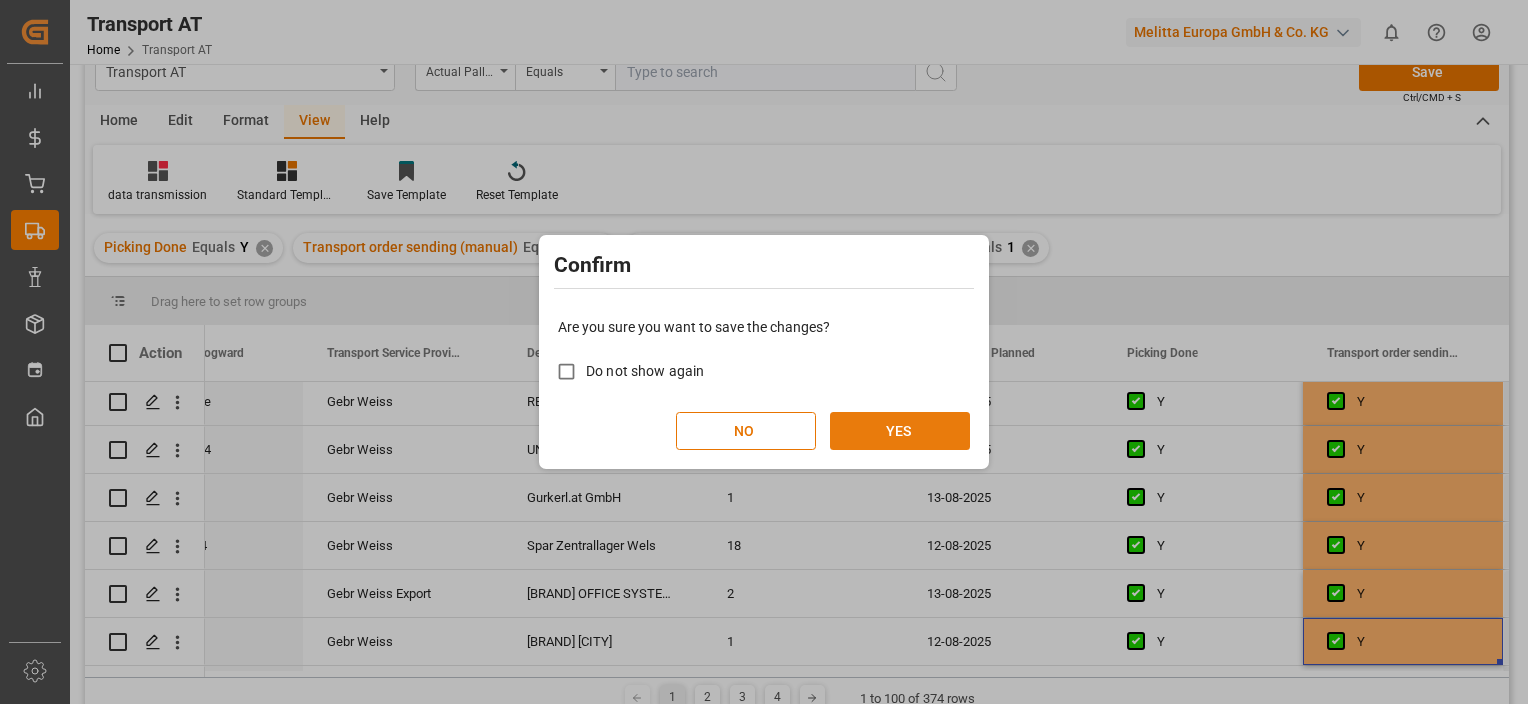 click on "YES" at bounding box center [900, 431] 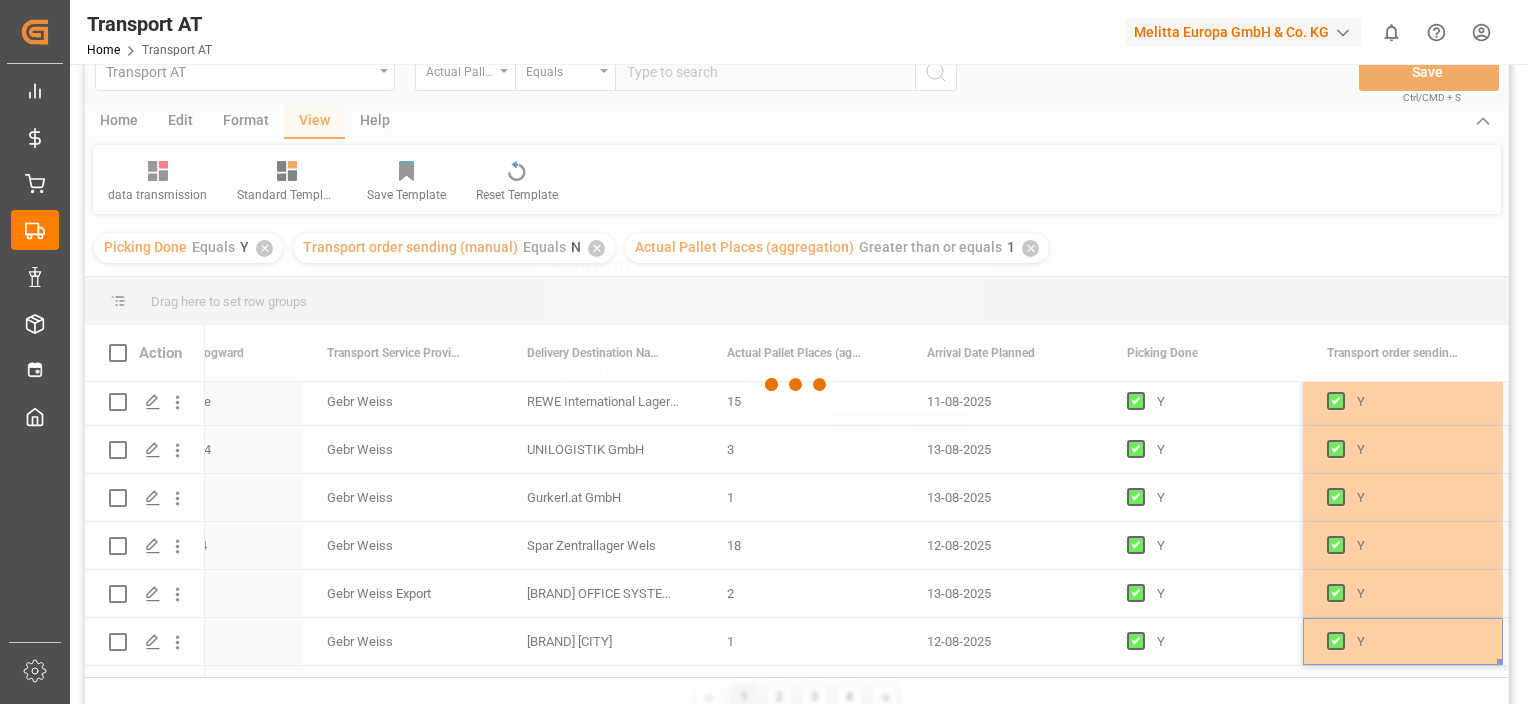 scroll, scrollTop: 28, scrollLeft: 0, axis: vertical 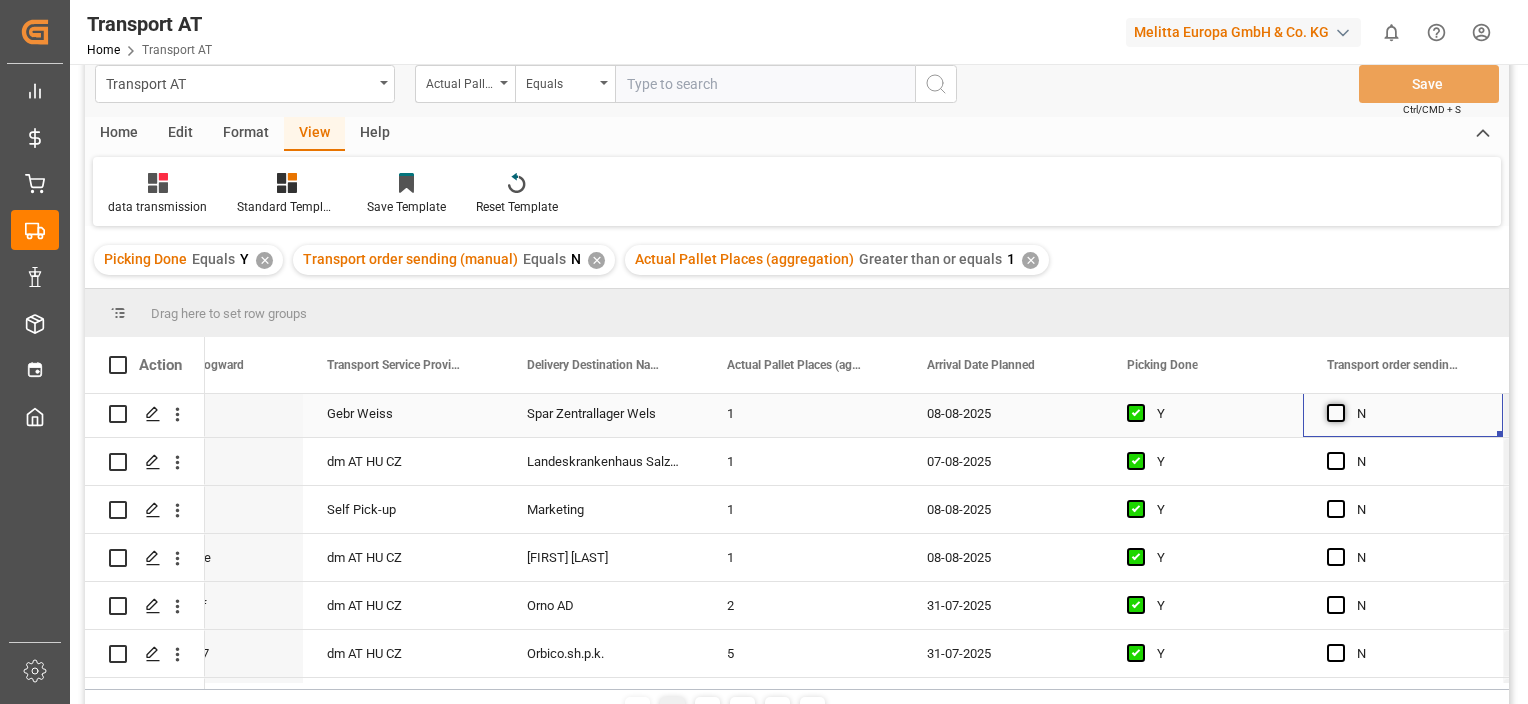 click at bounding box center [1336, 413] 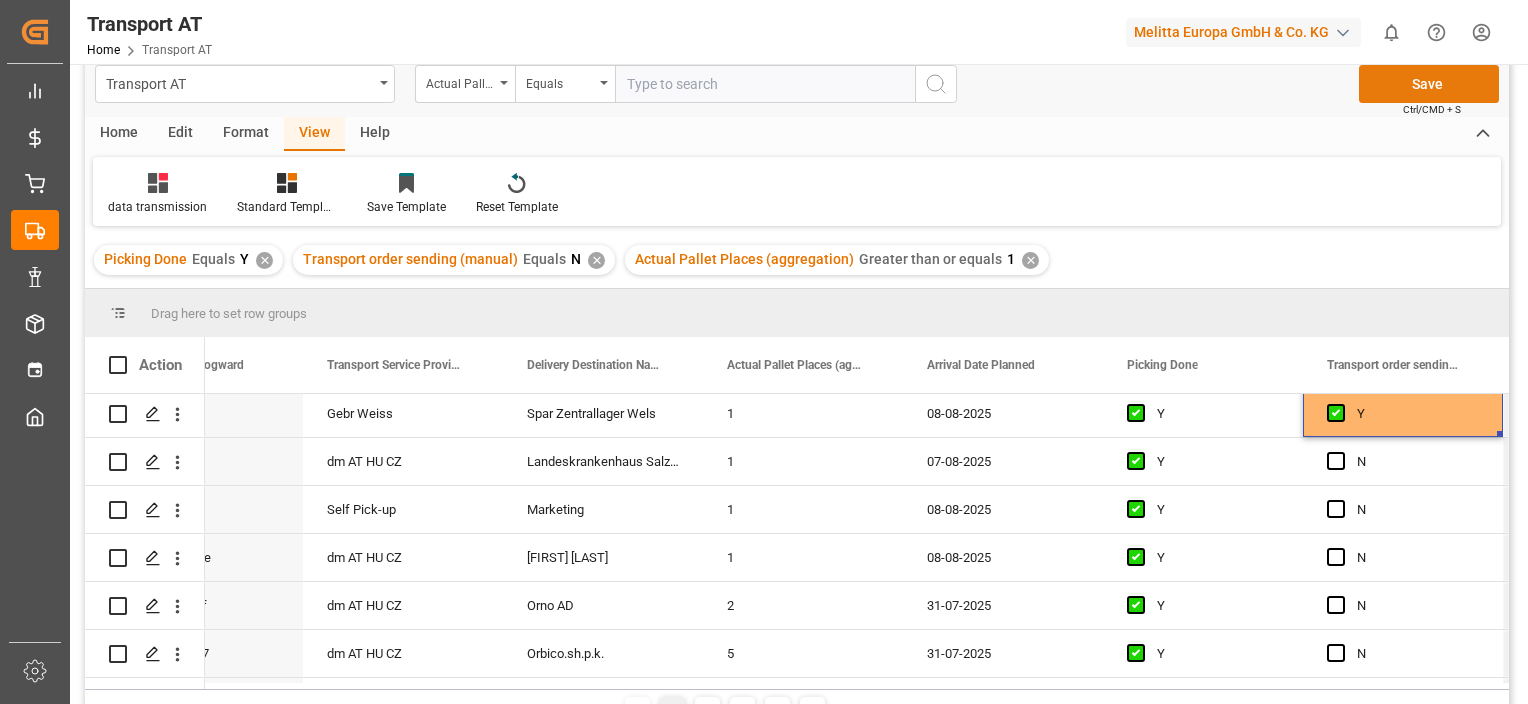 click on "Save" at bounding box center [1429, 84] 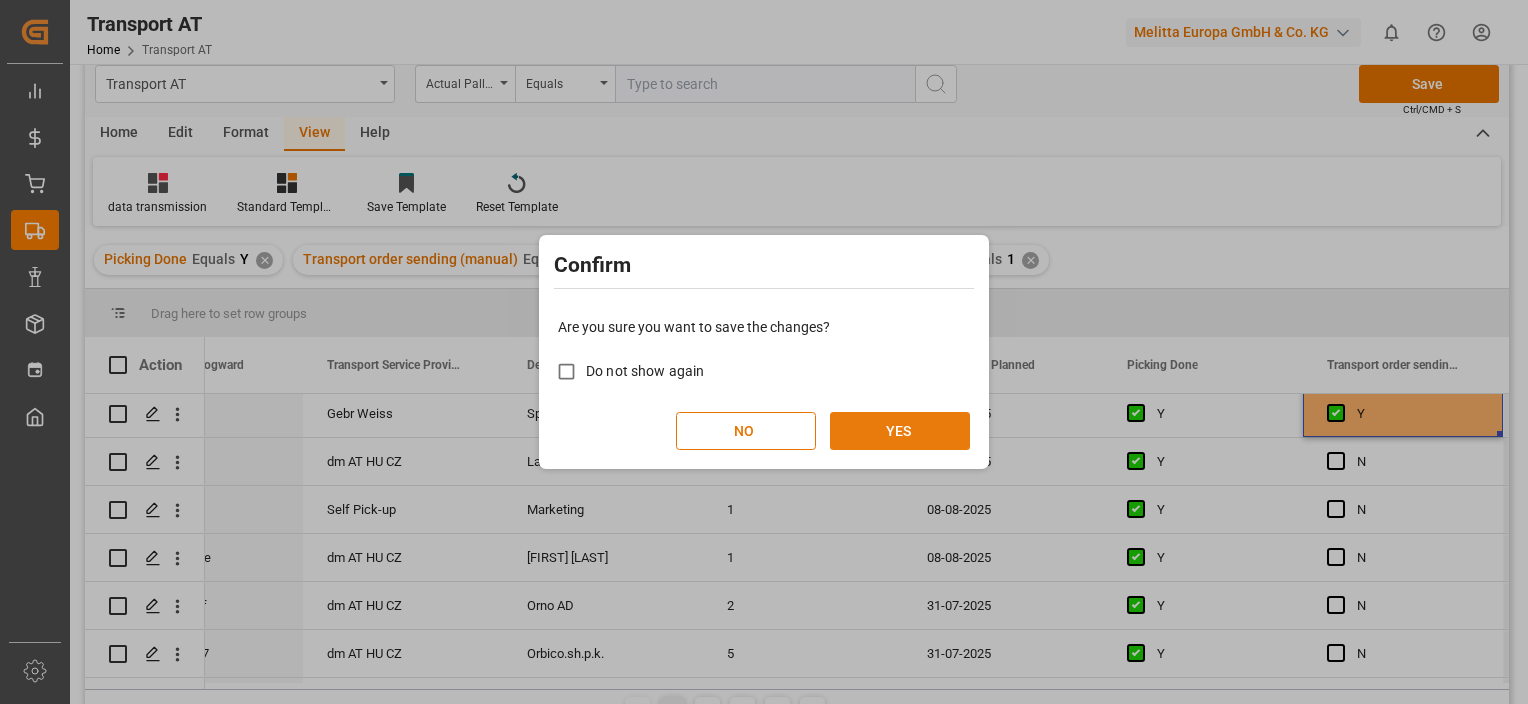 click on "YES" at bounding box center (900, 431) 